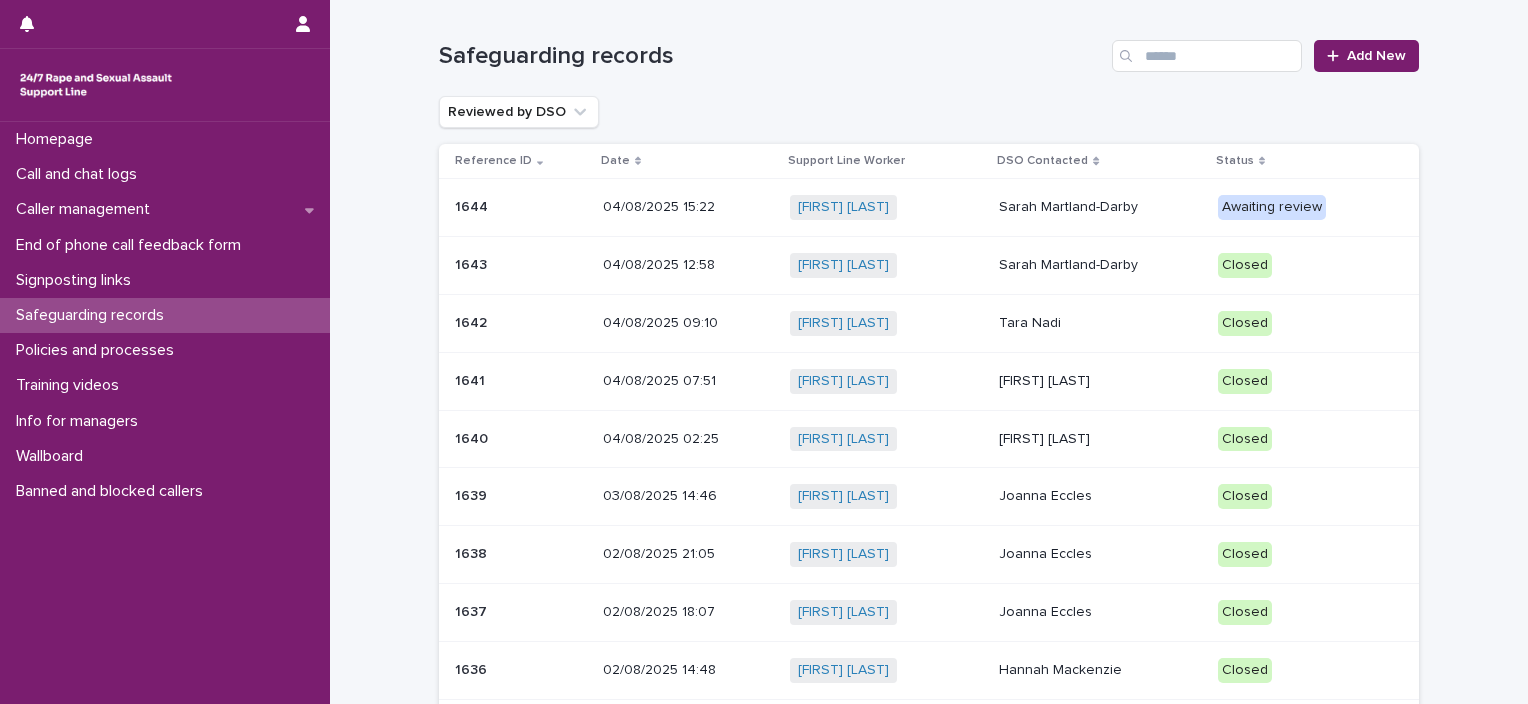 scroll, scrollTop: 0, scrollLeft: 0, axis: both 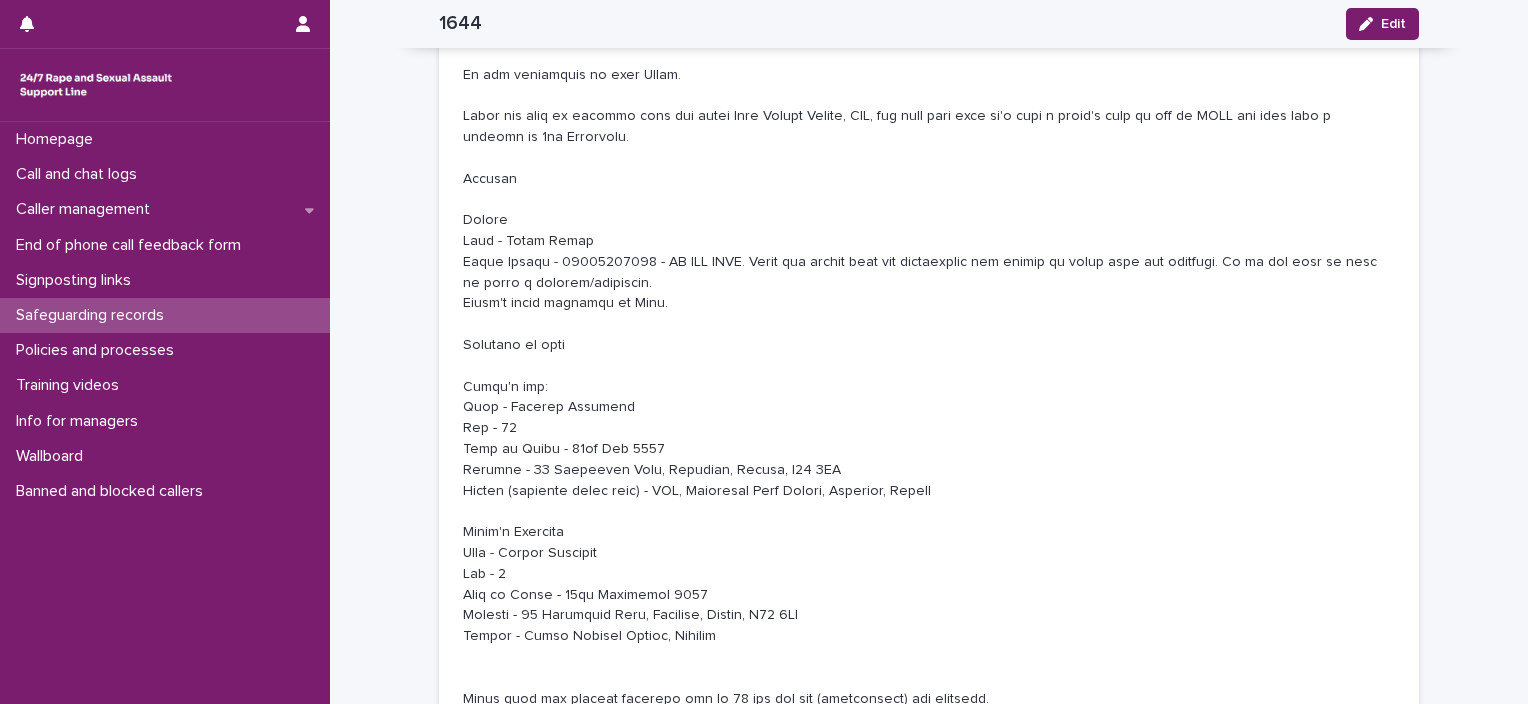 click at bounding box center (929, 220) 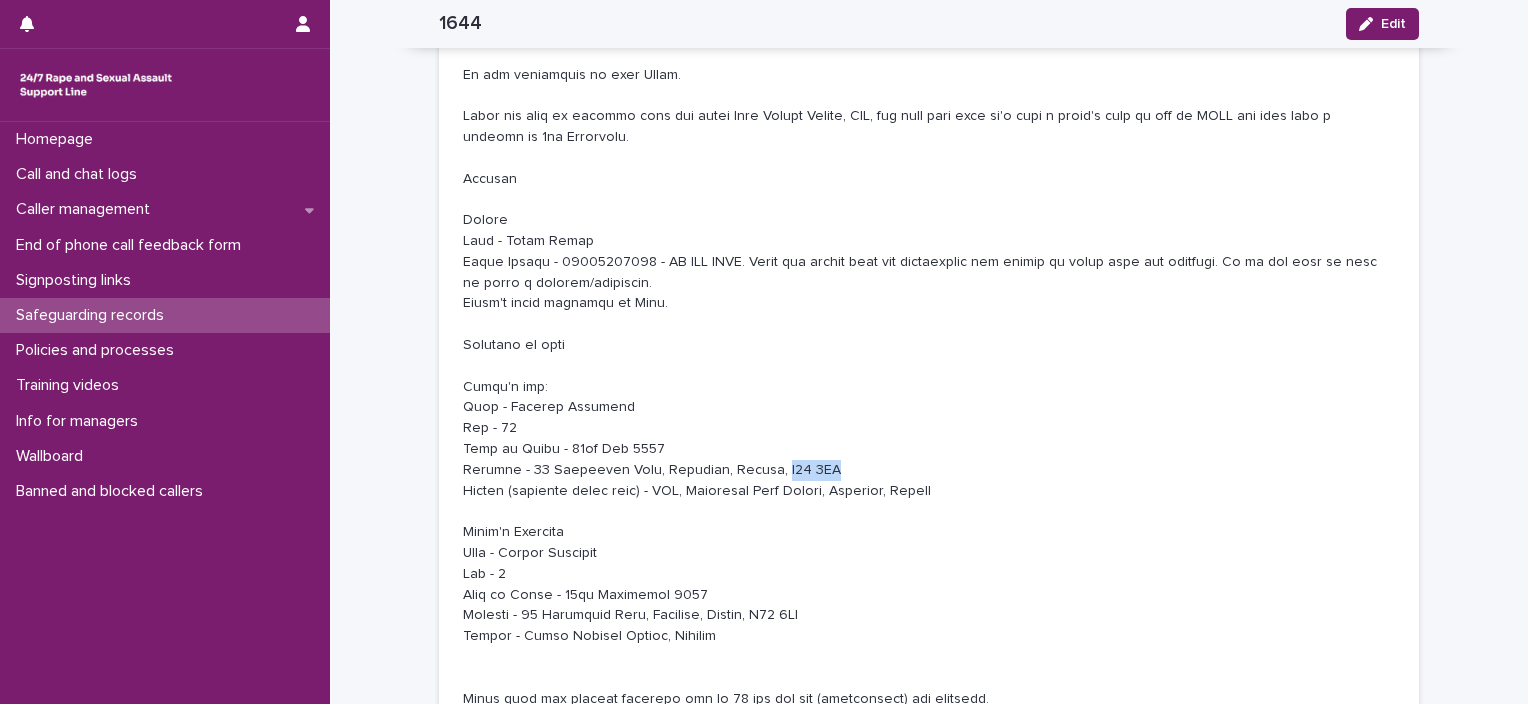 drag, startPoint x: 753, startPoint y: 468, endPoint x: 812, endPoint y: 468, distance: 59 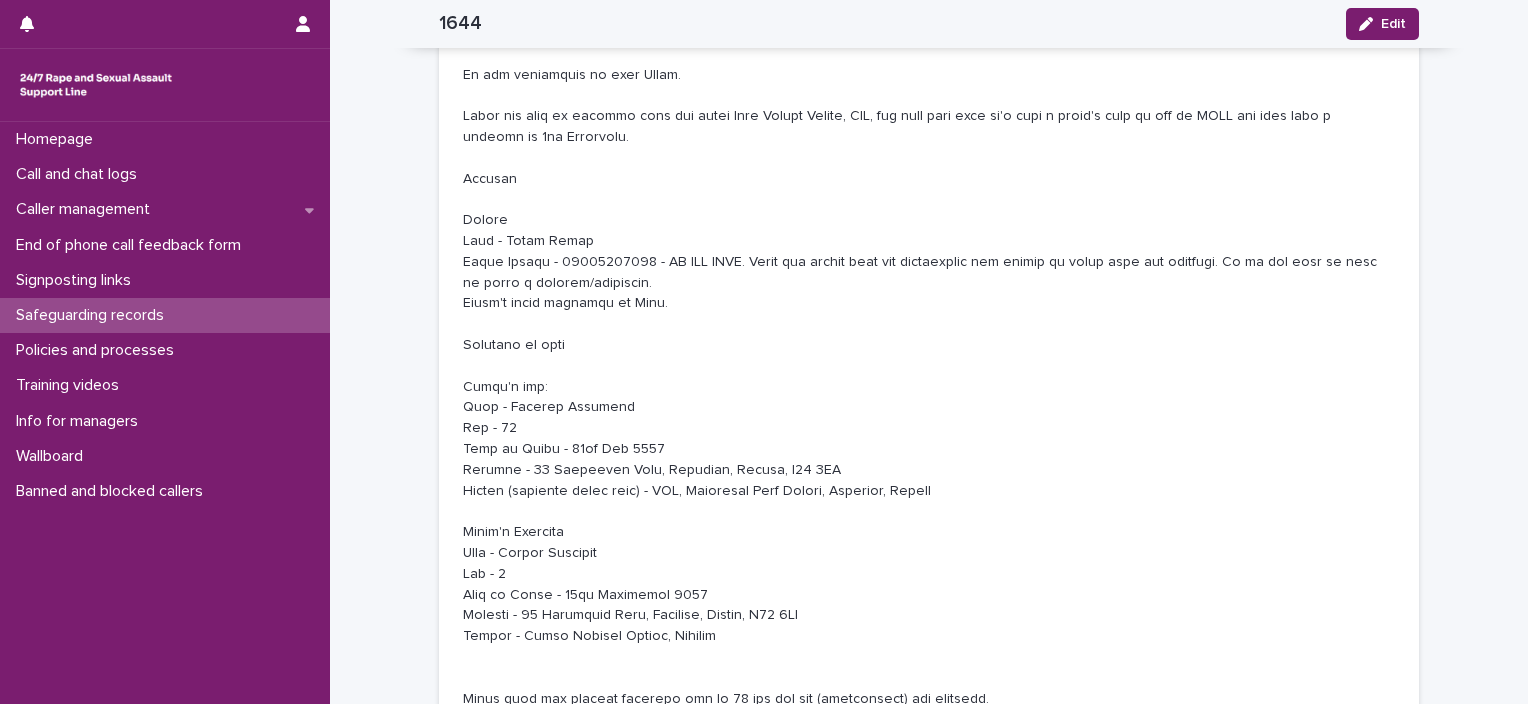 click at bounding box center [929, 220] 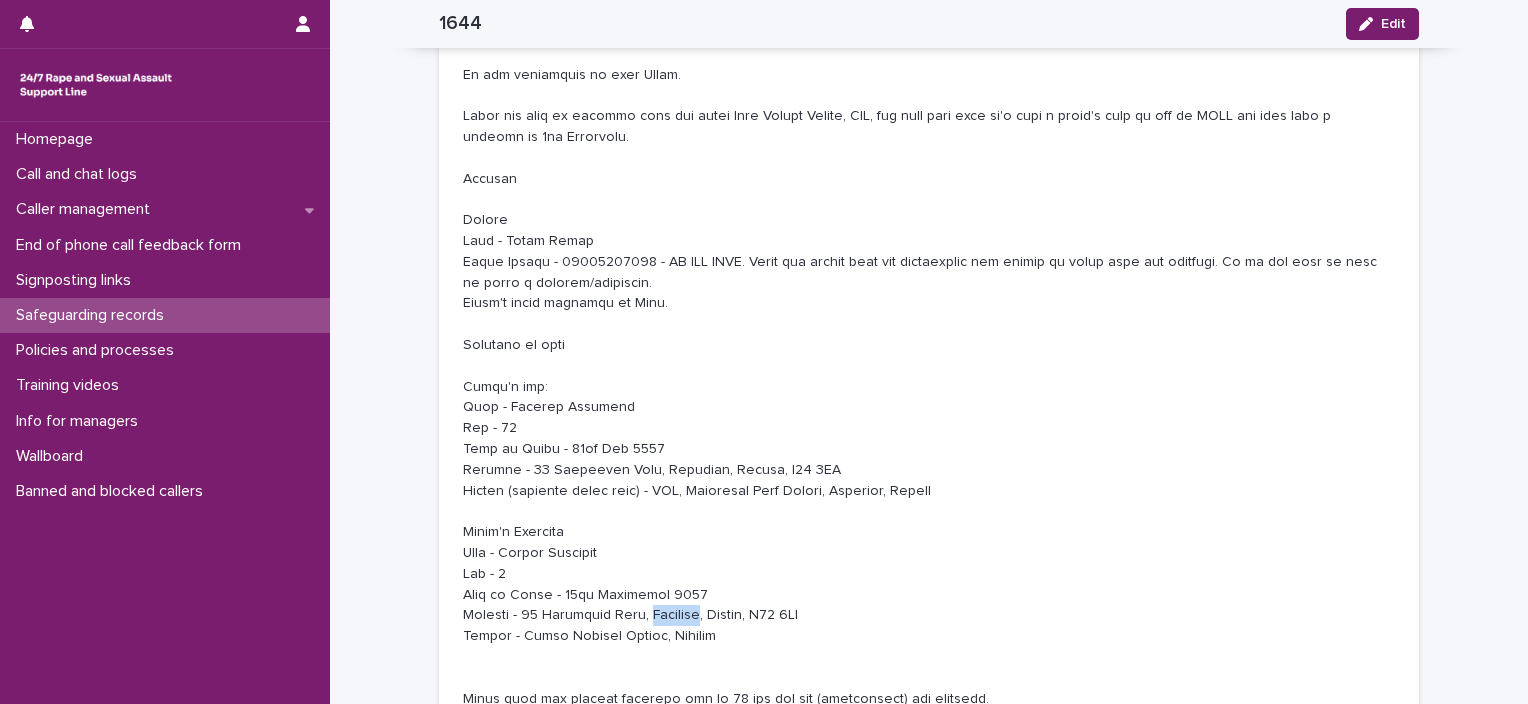 click at bounding box center (929, 220) 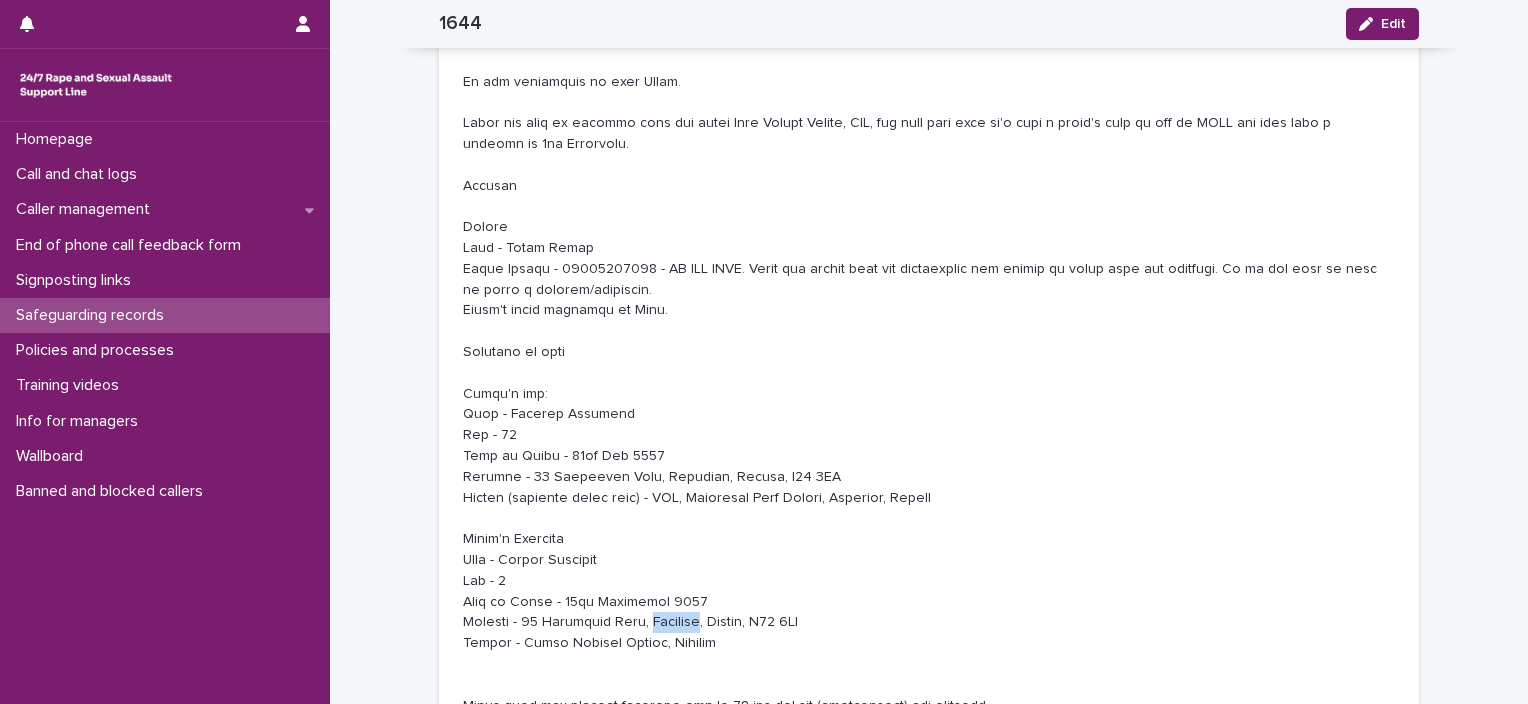 scroll, scrollTop: 789, scrollLeft: 0, axis: vertical 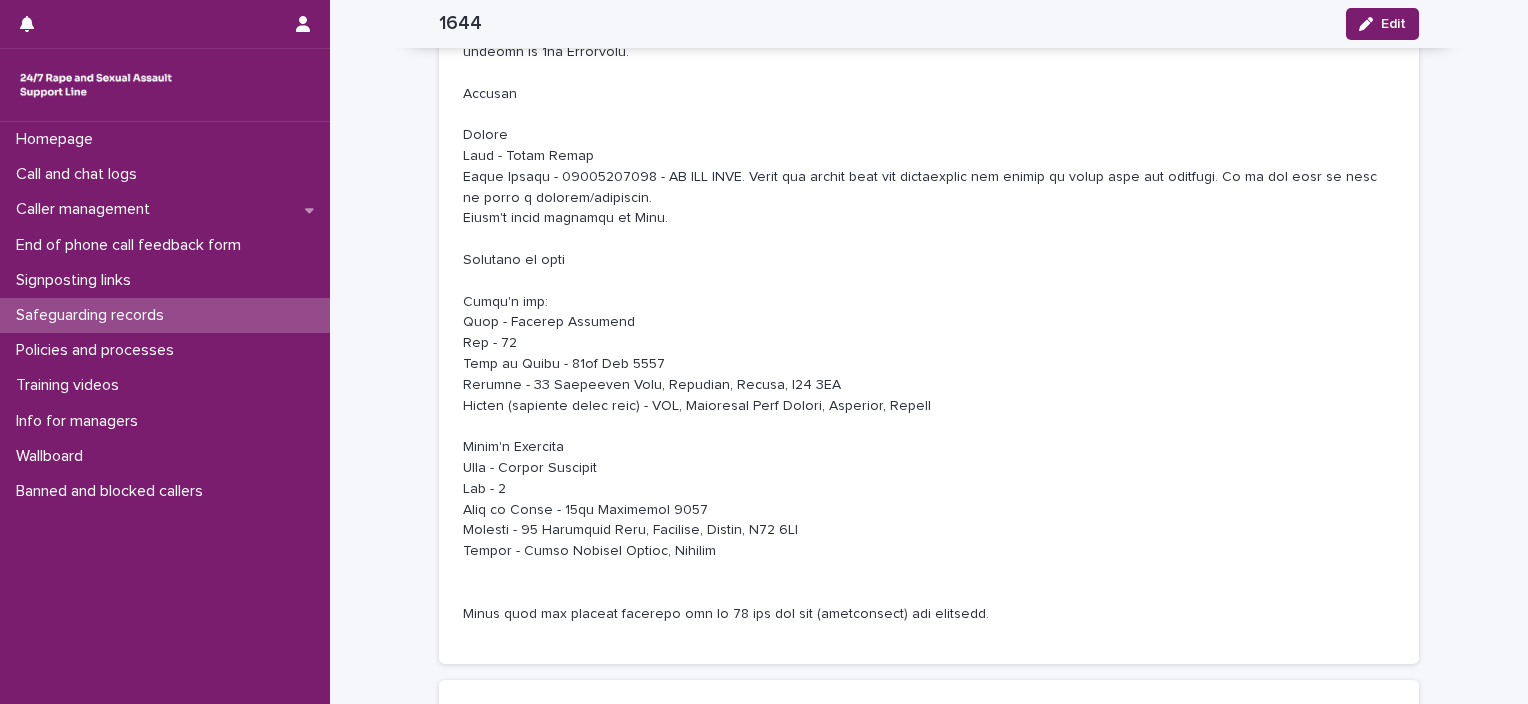 click at bounding box center (929, 135) 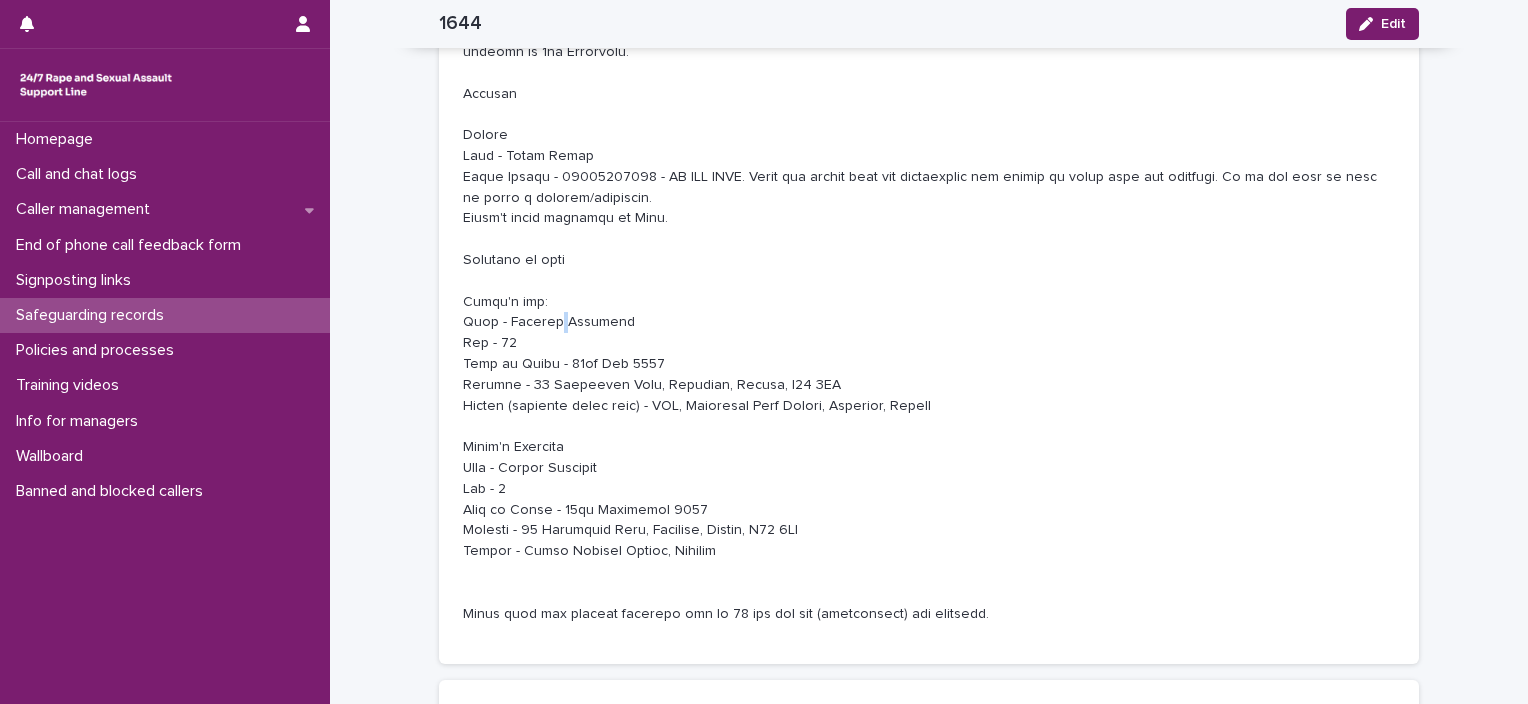 click at bounding box center [929, 135] 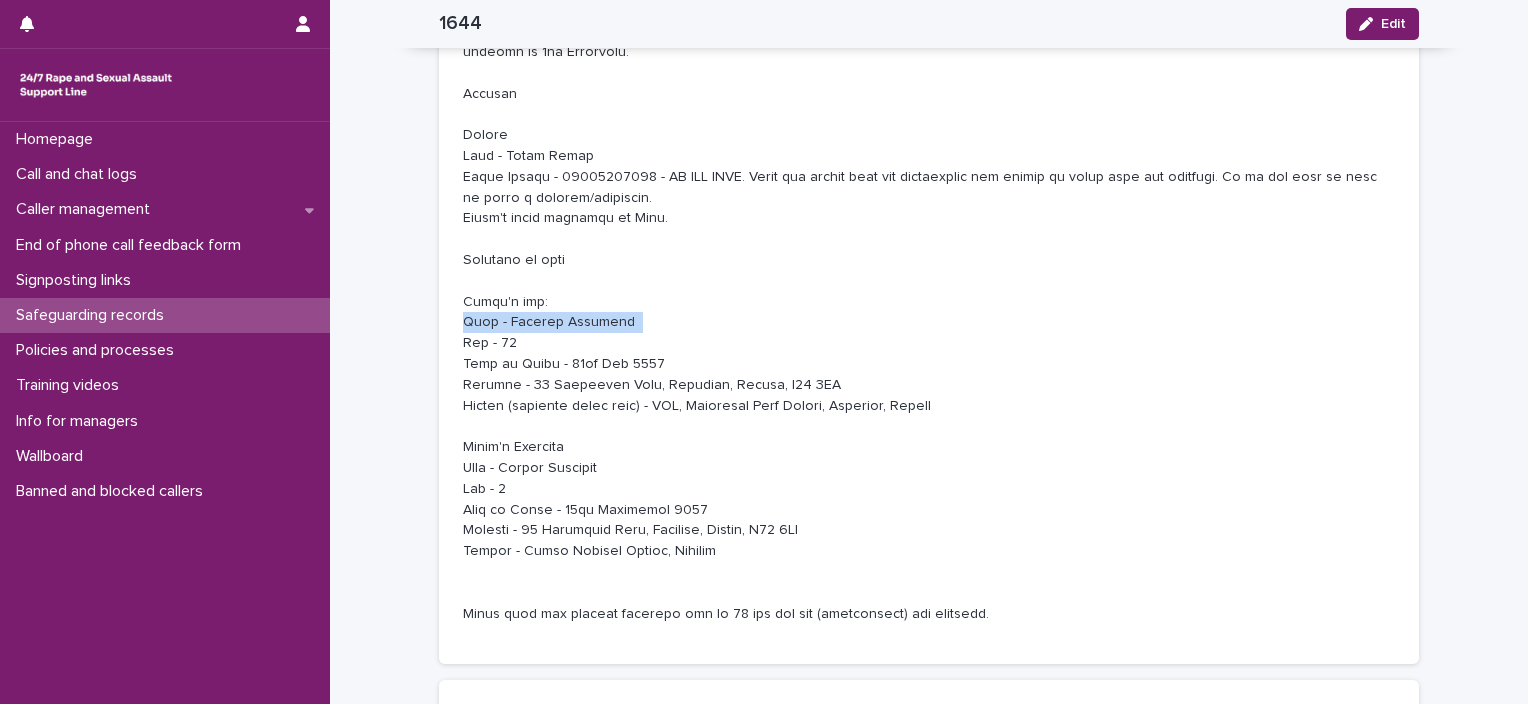 click at bounding box center (929, 135) 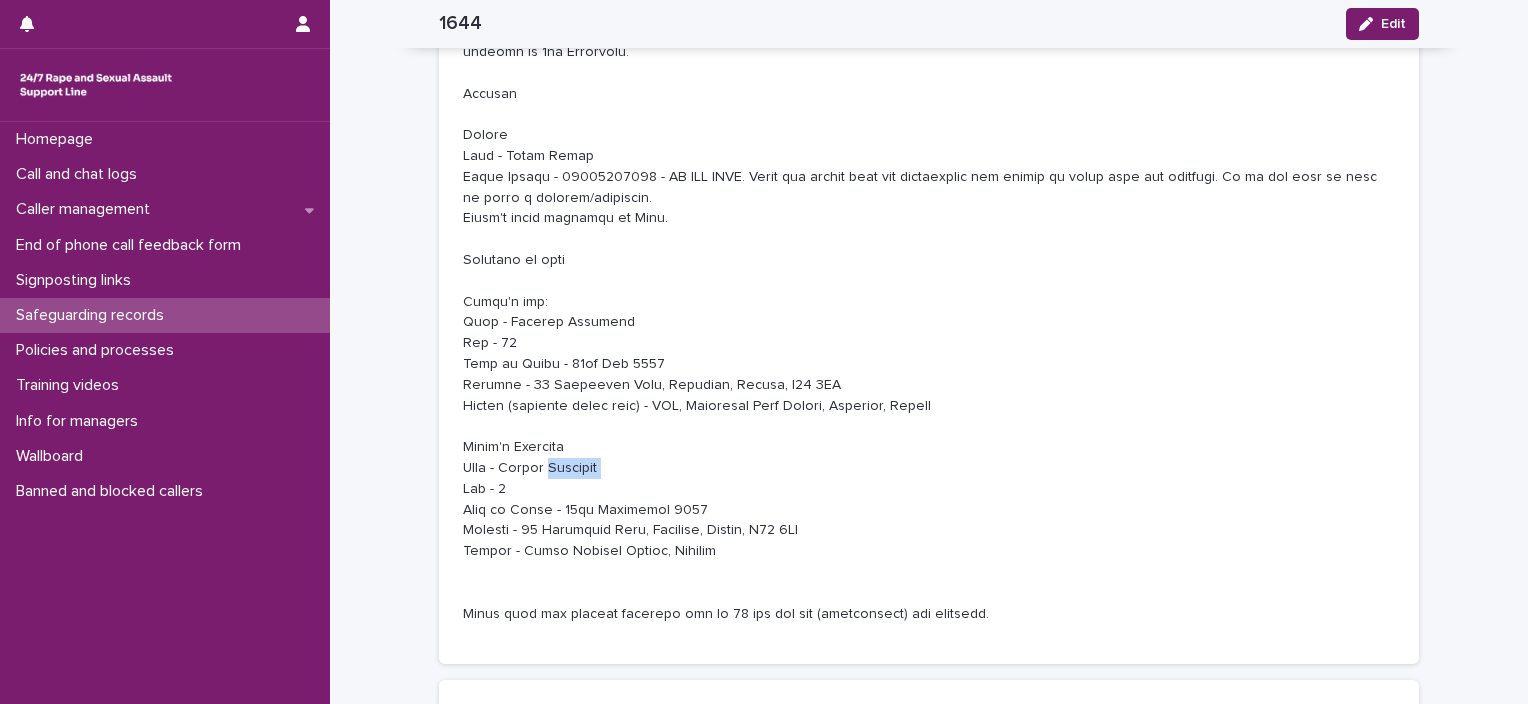 drag, startPoint x: 557, startPoint y: 465, endPoint x: 620, endPoint y: 460, distance: 63.1981 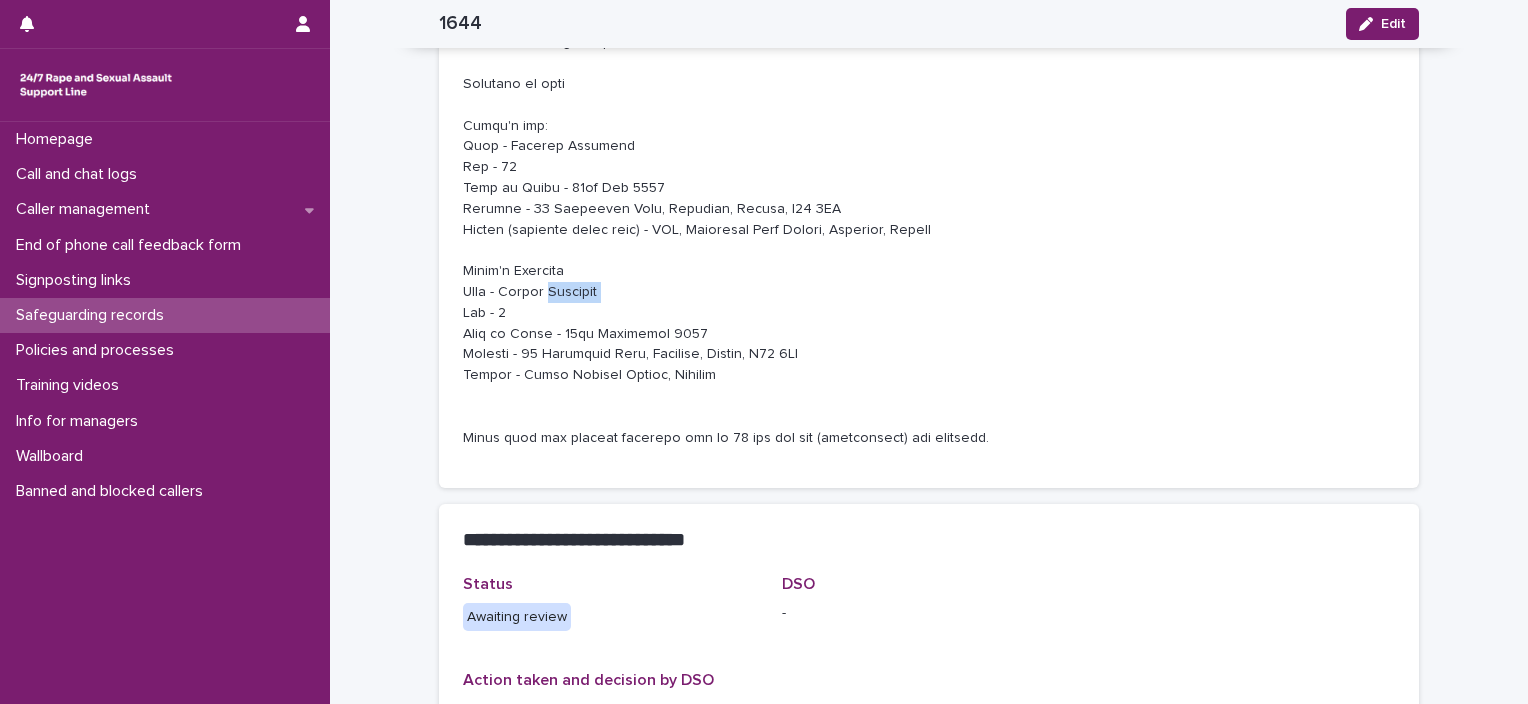 scroll, scrollTop: 1285, scrollLeft: 0, axis: vertical 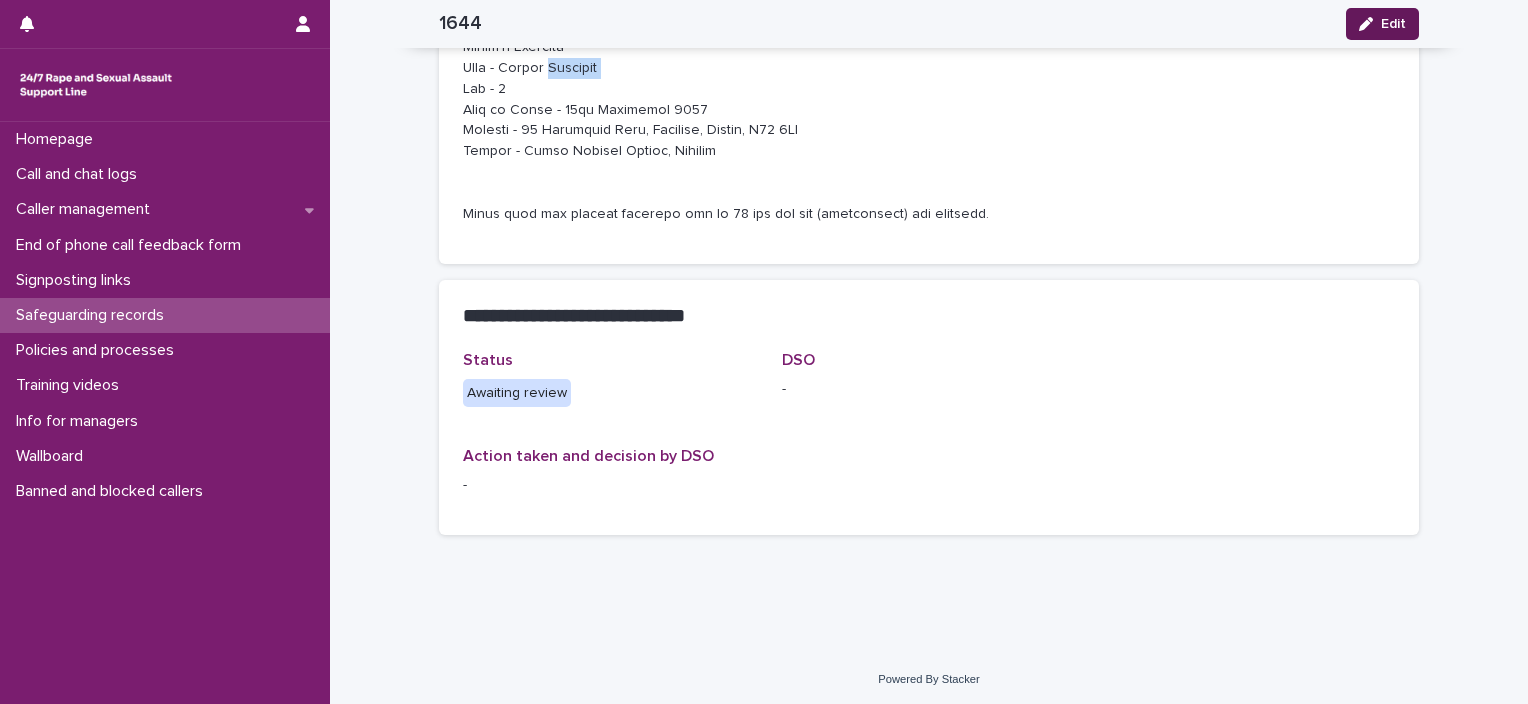 click on "Edit" at bounding box center (1382, 24) 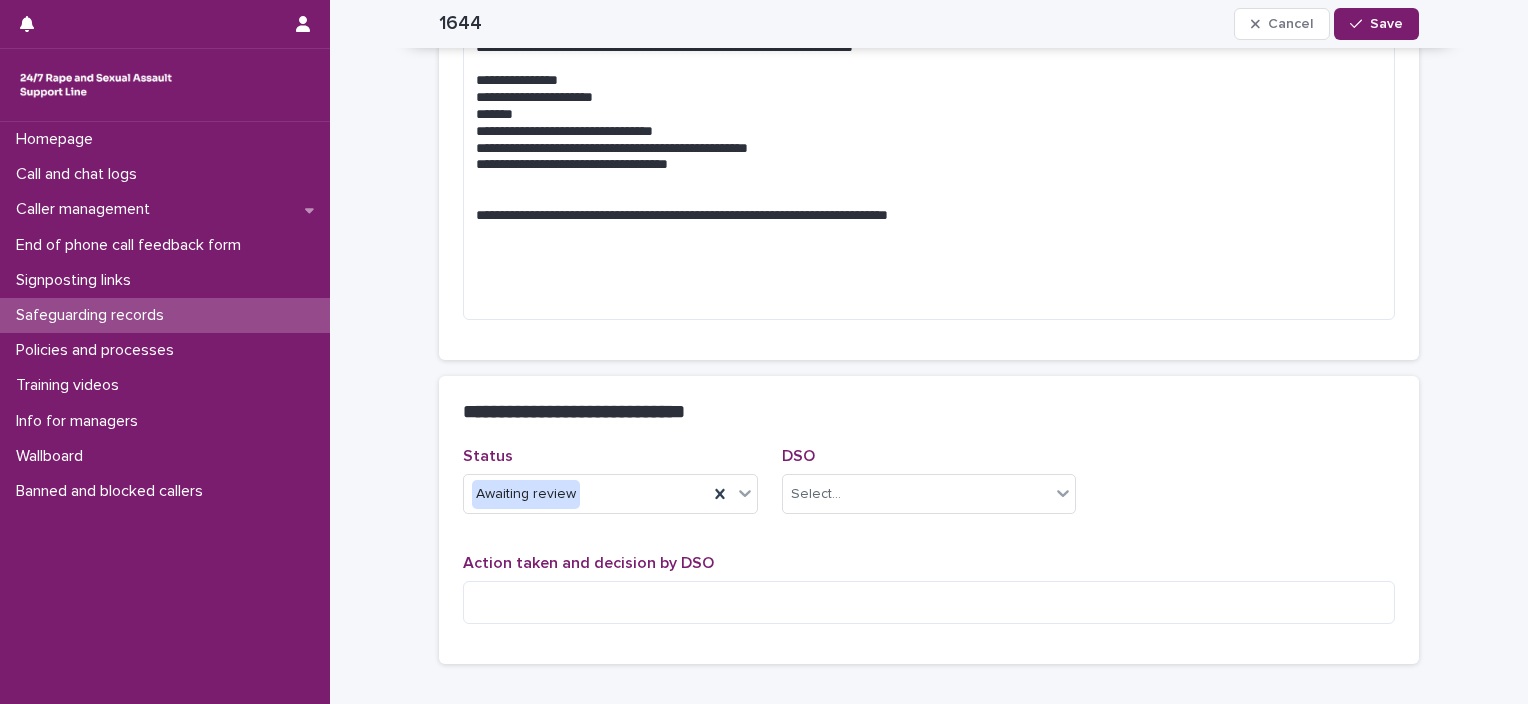 scroll, scrollTop: 1189, scrollLeft: 0, axis: vertical 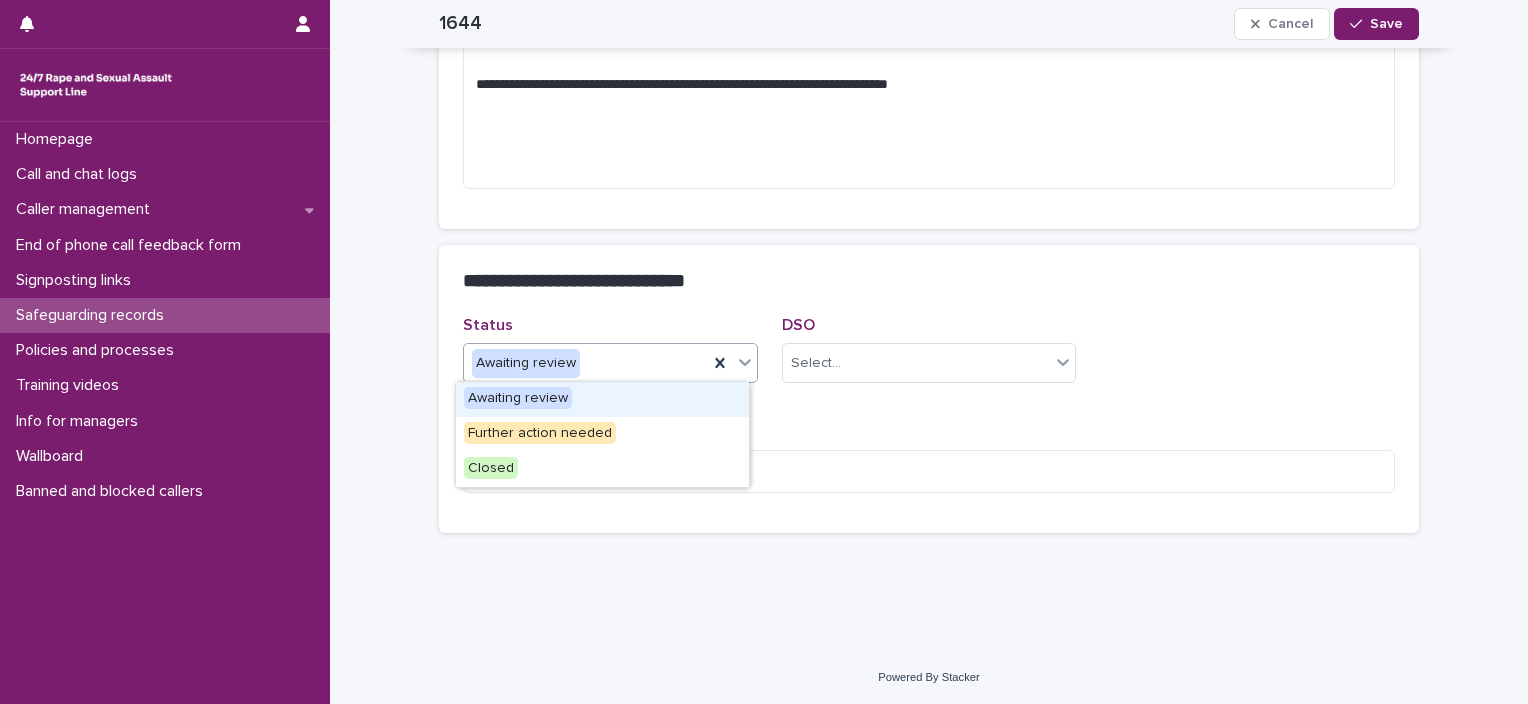 click on "Awaiting review" at bounding box center (586, 363) 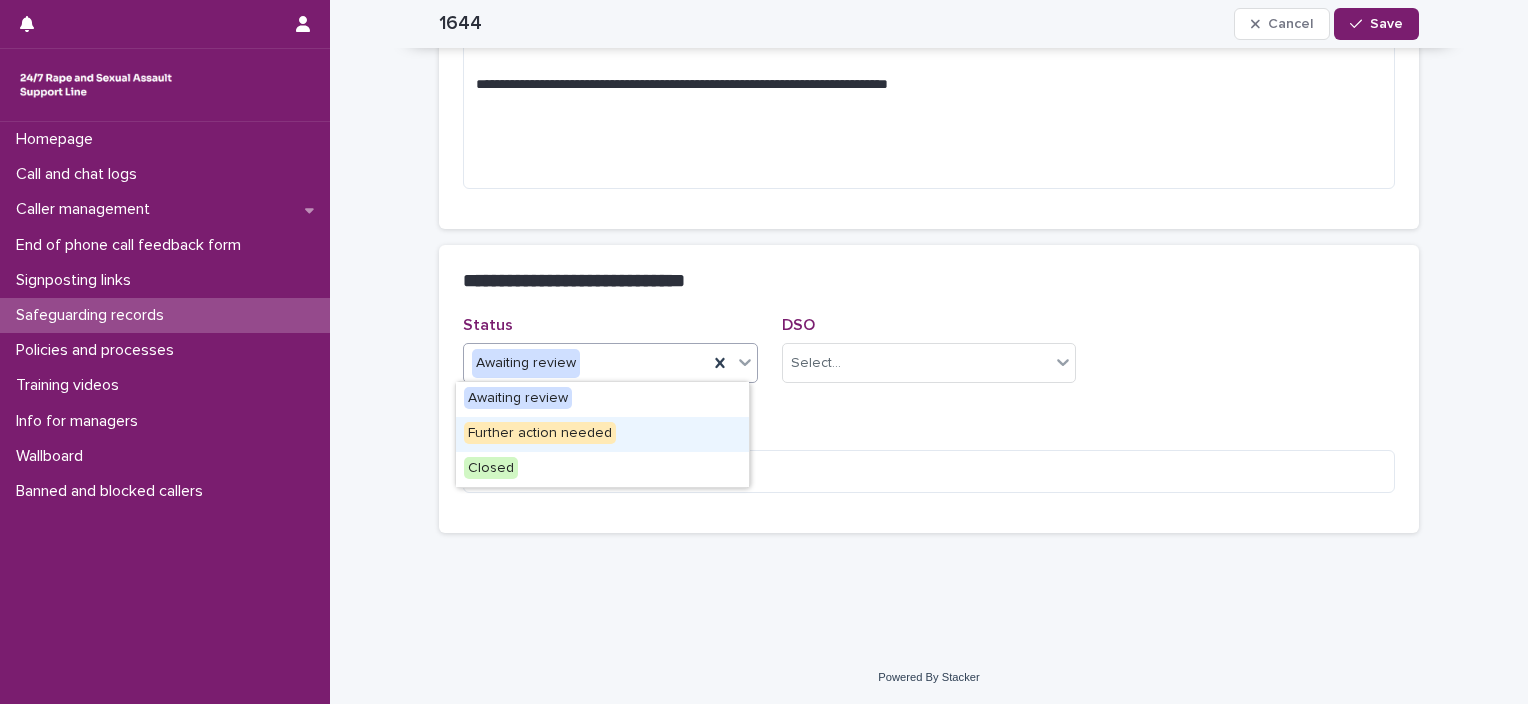 click on "Further action needed" at bounding box center [540, 433] 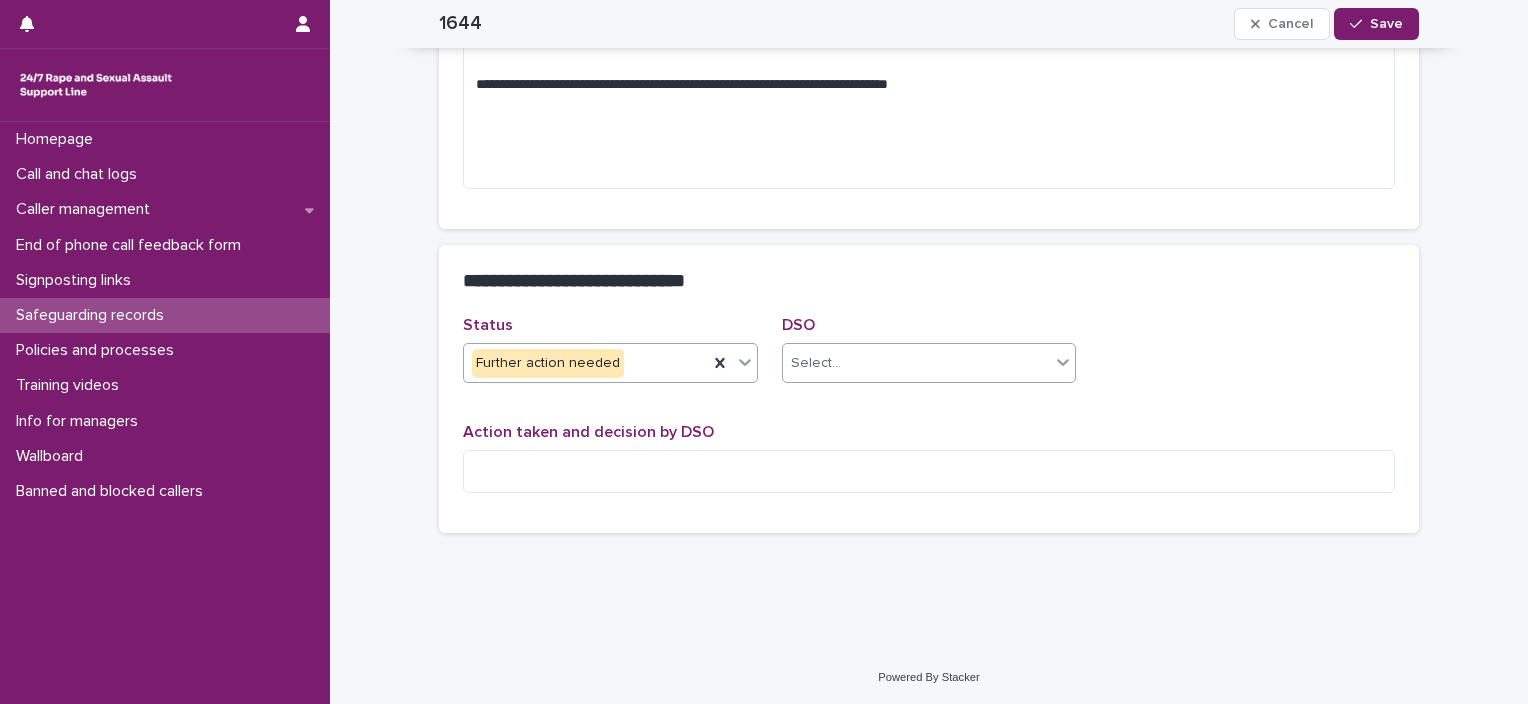 drag, startPoint x: 930, startPoint y: 332, endPoint x: 916, endPoint y: 345, distance: 19.104973 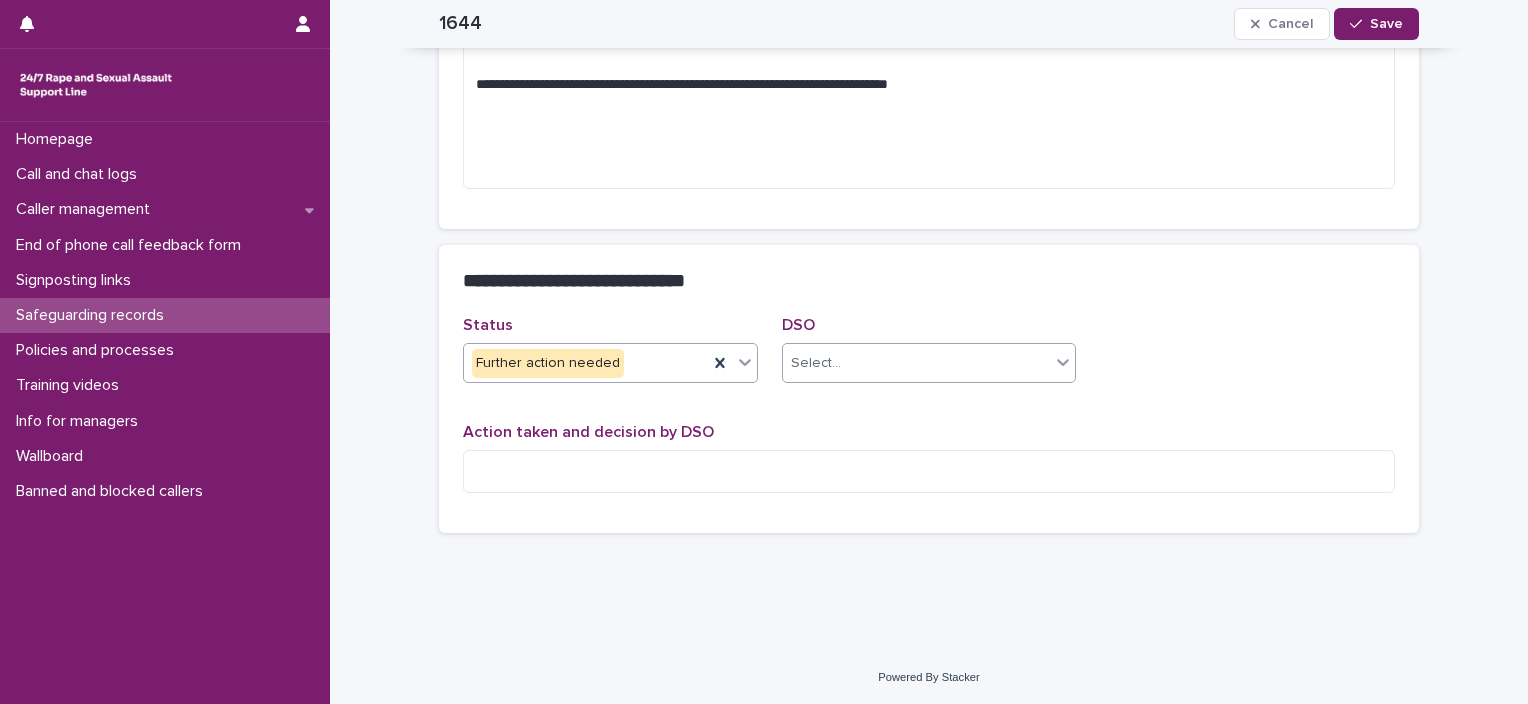 click on "DSO Select..." at bounding box center [929, 357] 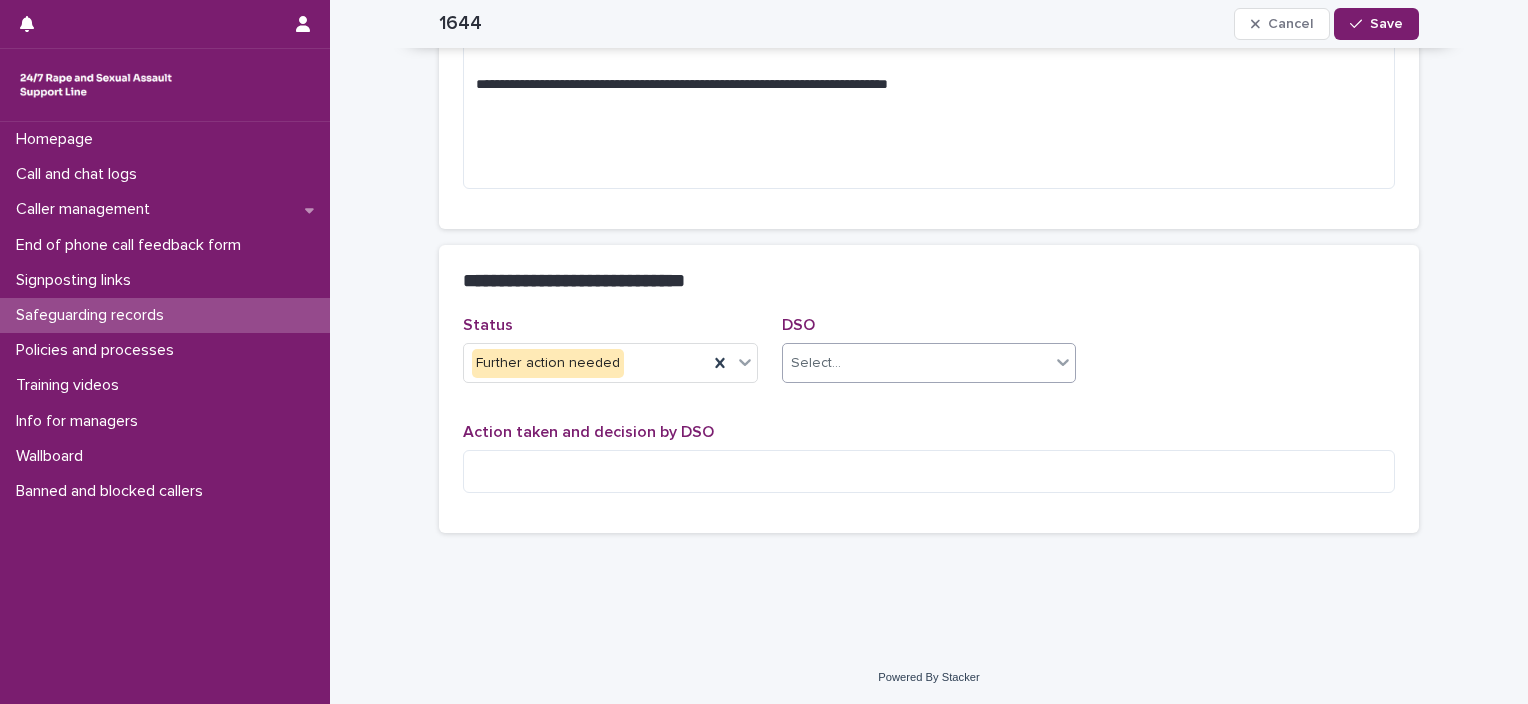 click on "Select..." at bounding box center [917, 363] 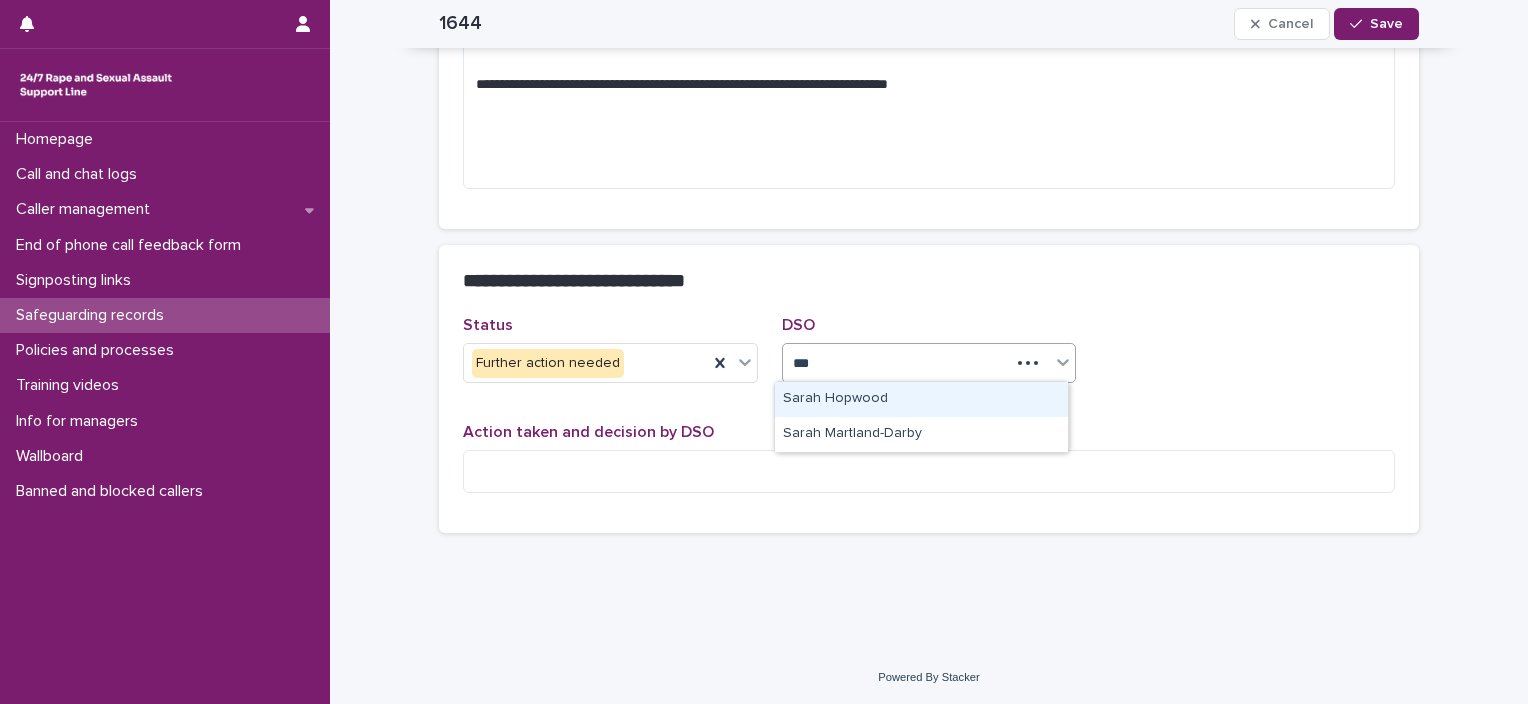 type on "****" 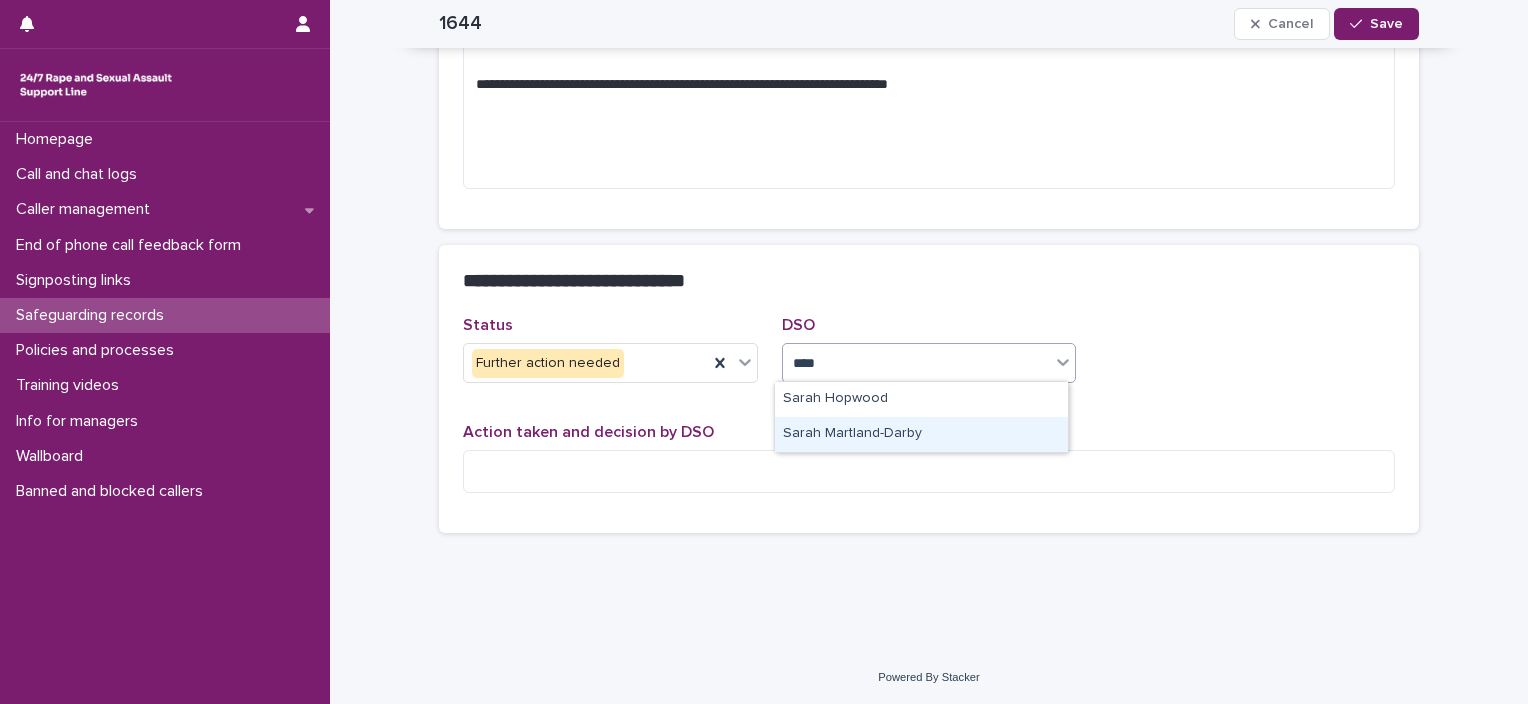 type 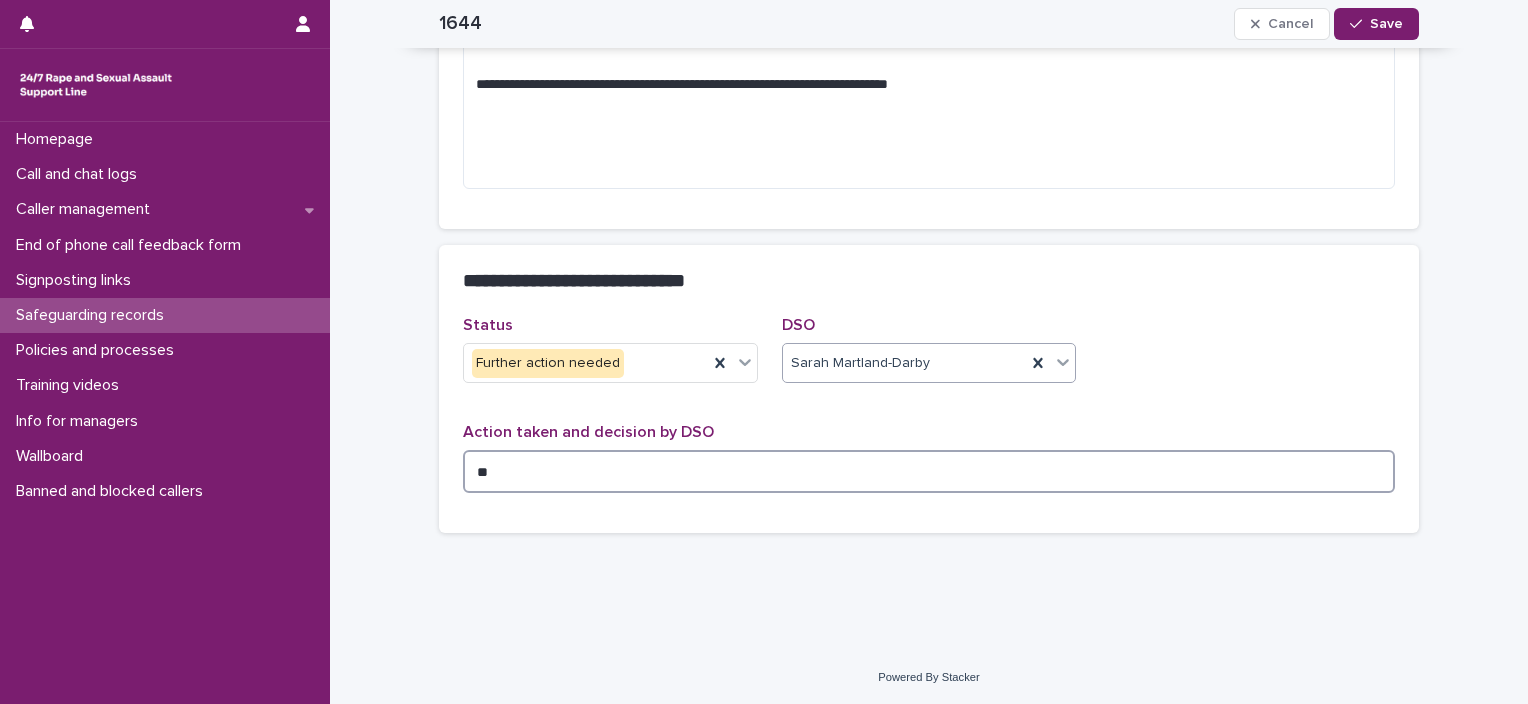 type on "*" 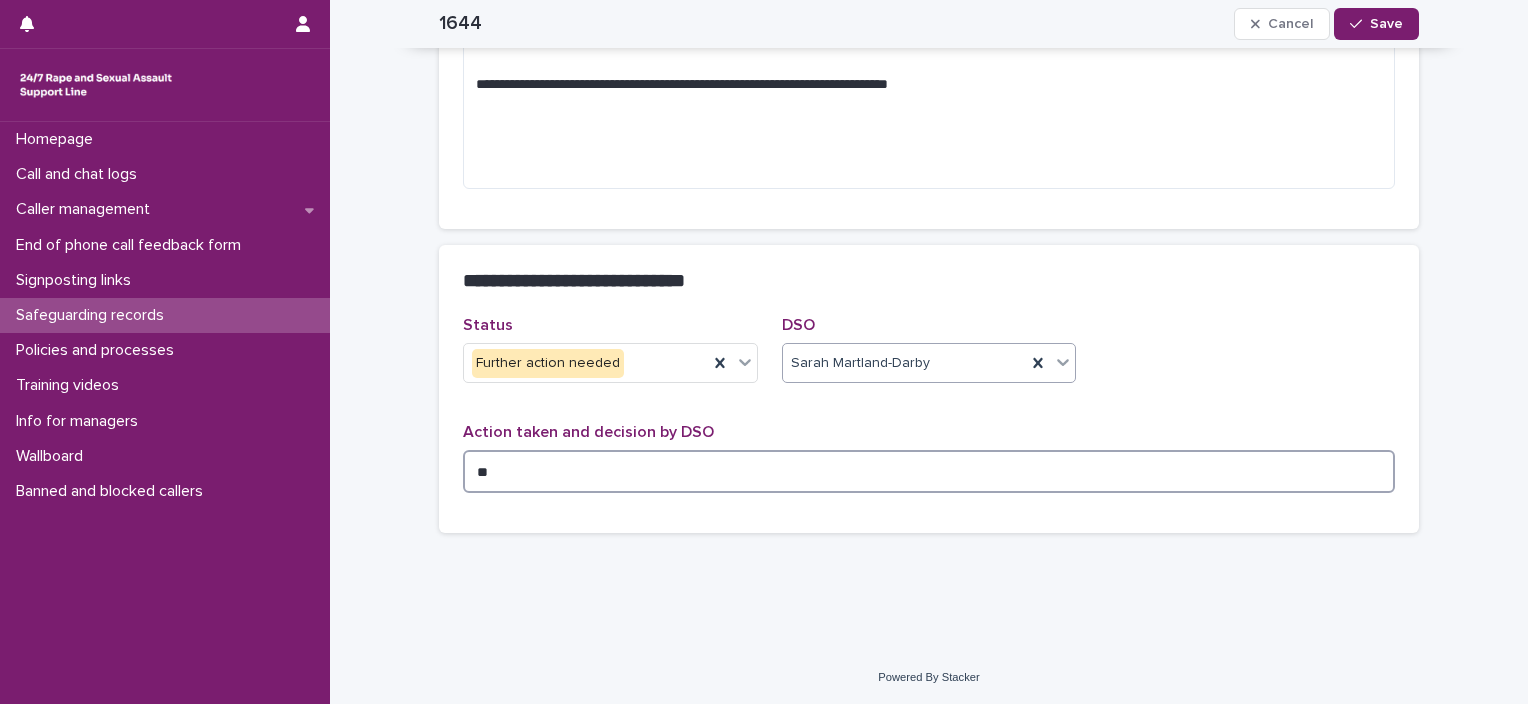 type on "*" 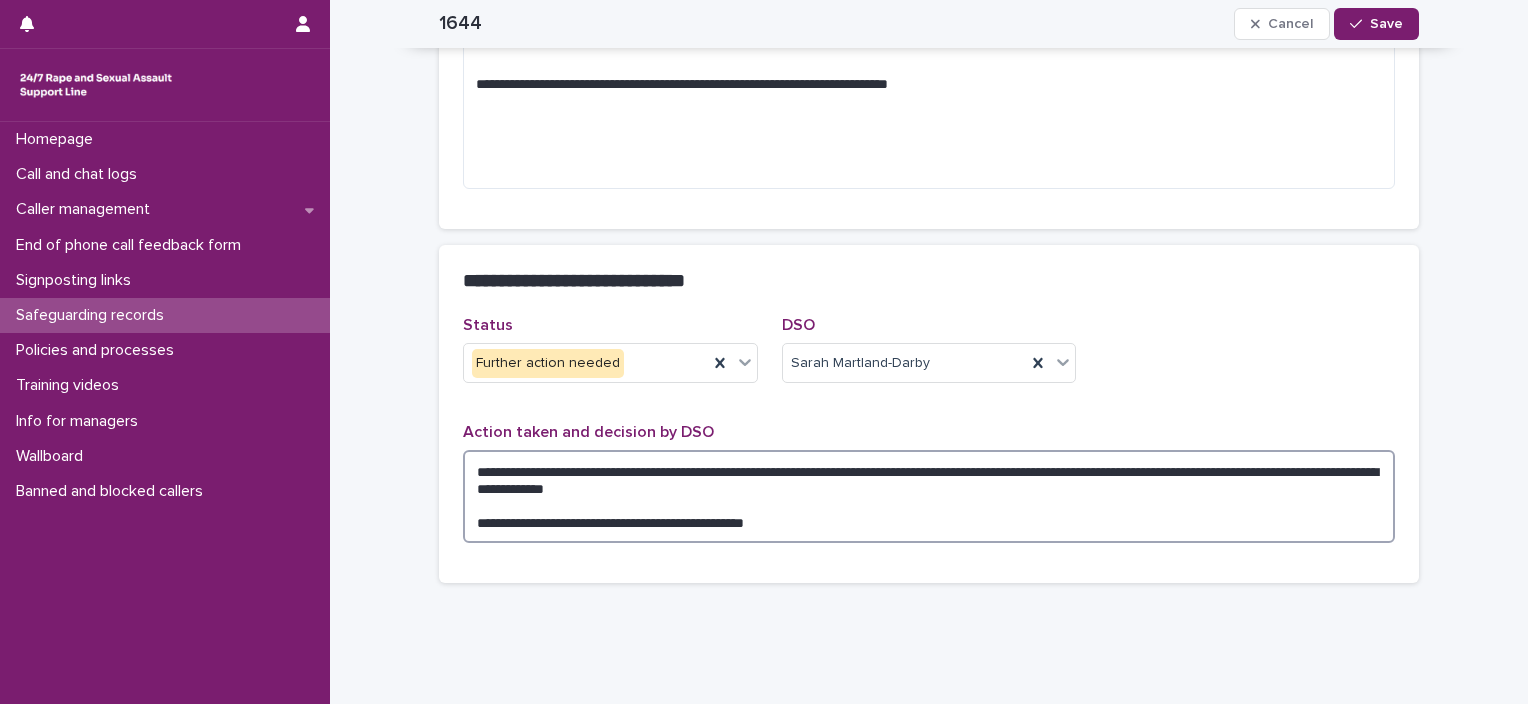 drag, startPoint x: 778, startPoint y: 521, endPoint x: 873, endPoint y: 520, distance: 95.005264 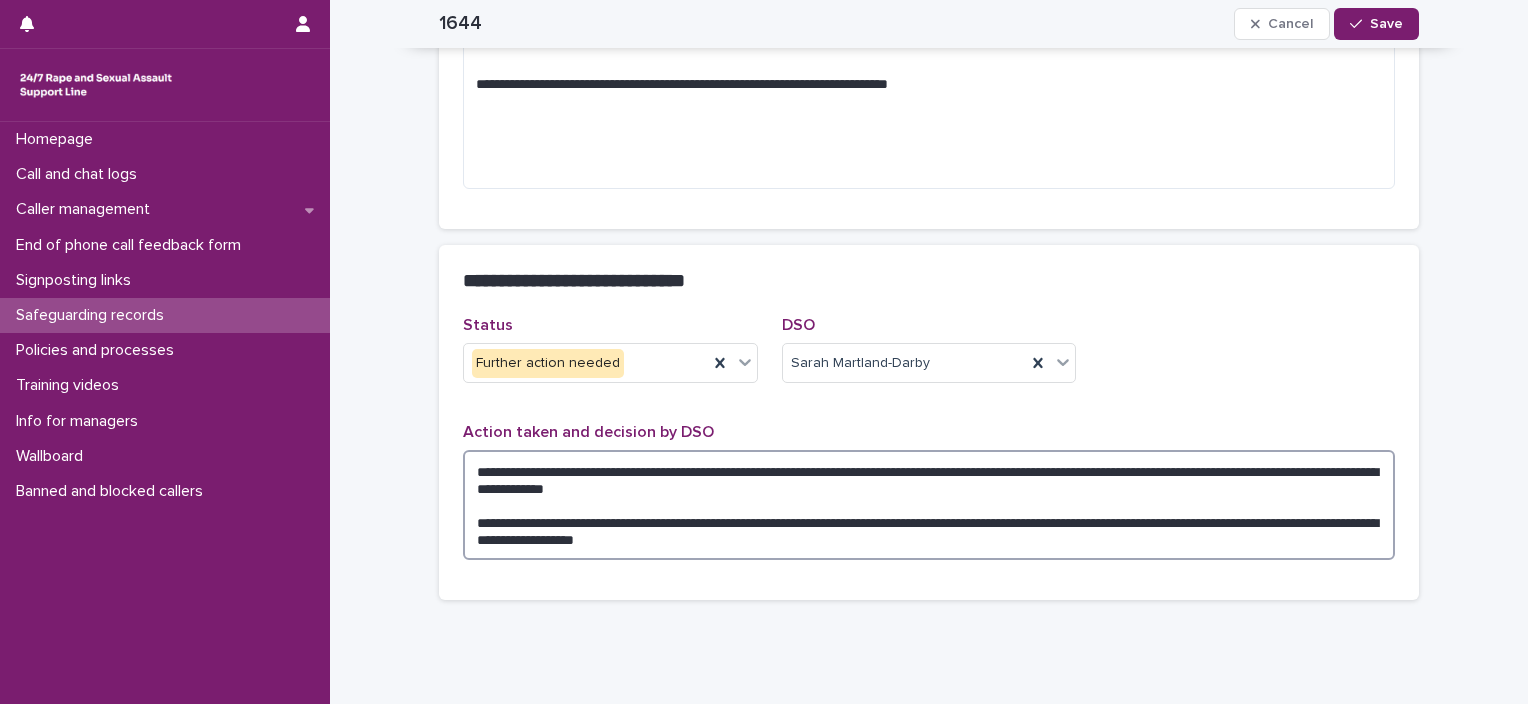 type on "**********" 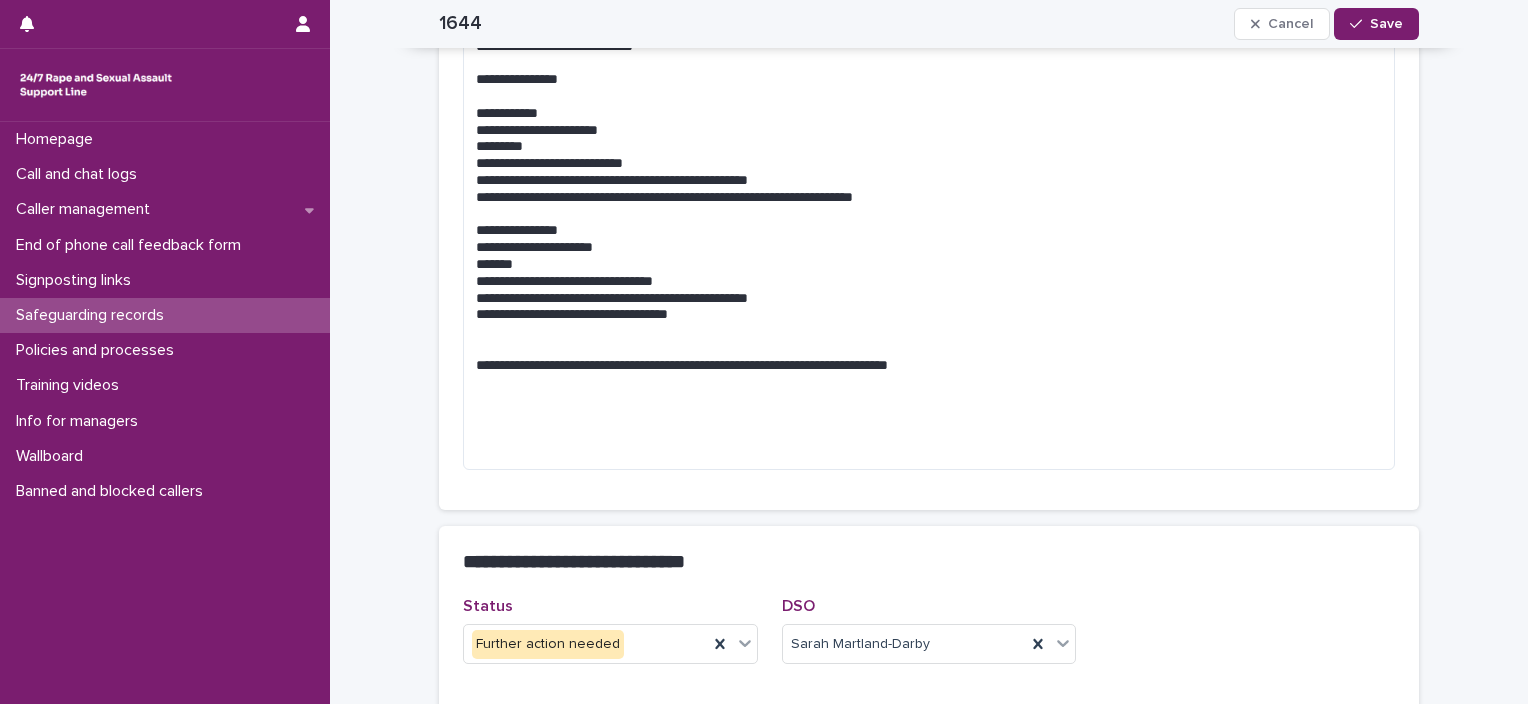 scroll, scrollTop: 1089, scrollLeft: 0, axis: vertical 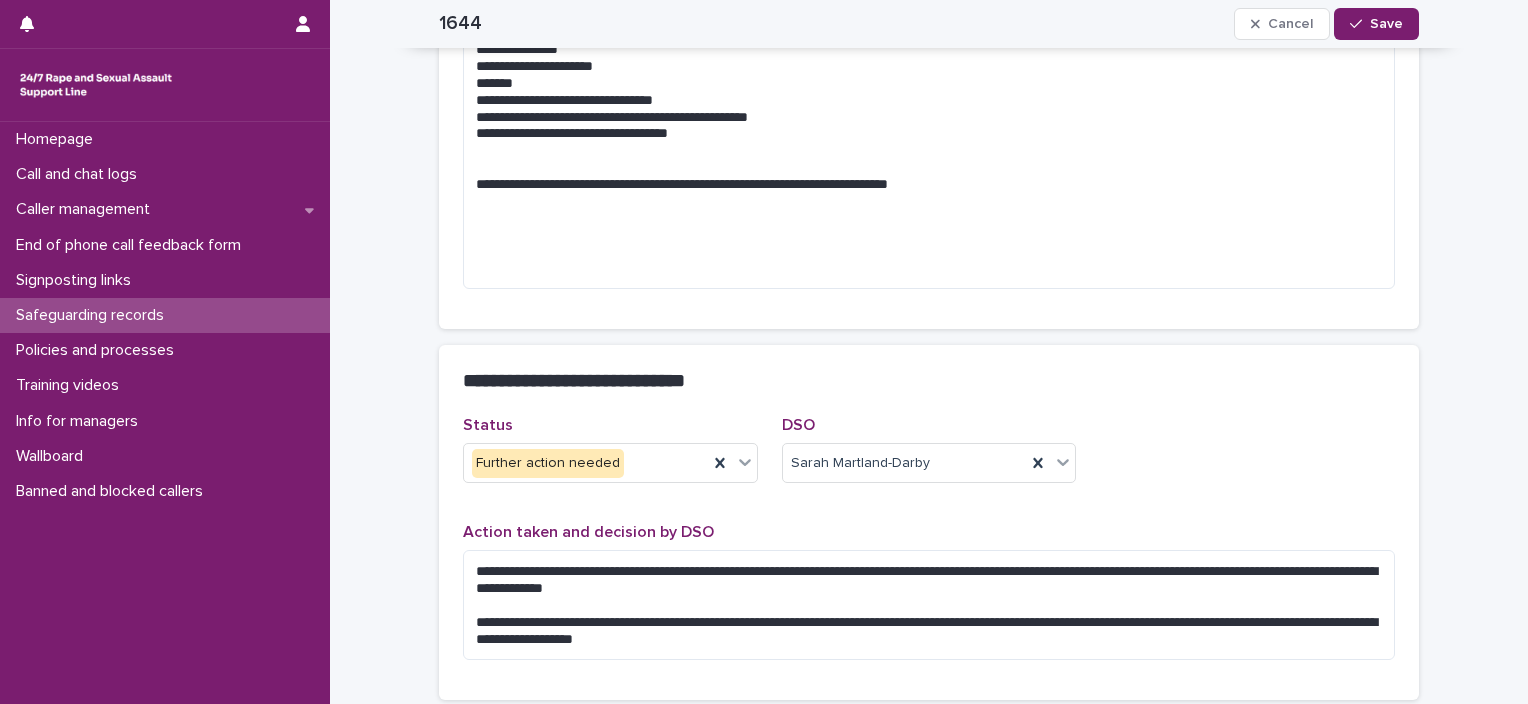 click on "Action taken and decision by DSO" at bounding box center [929, 532] 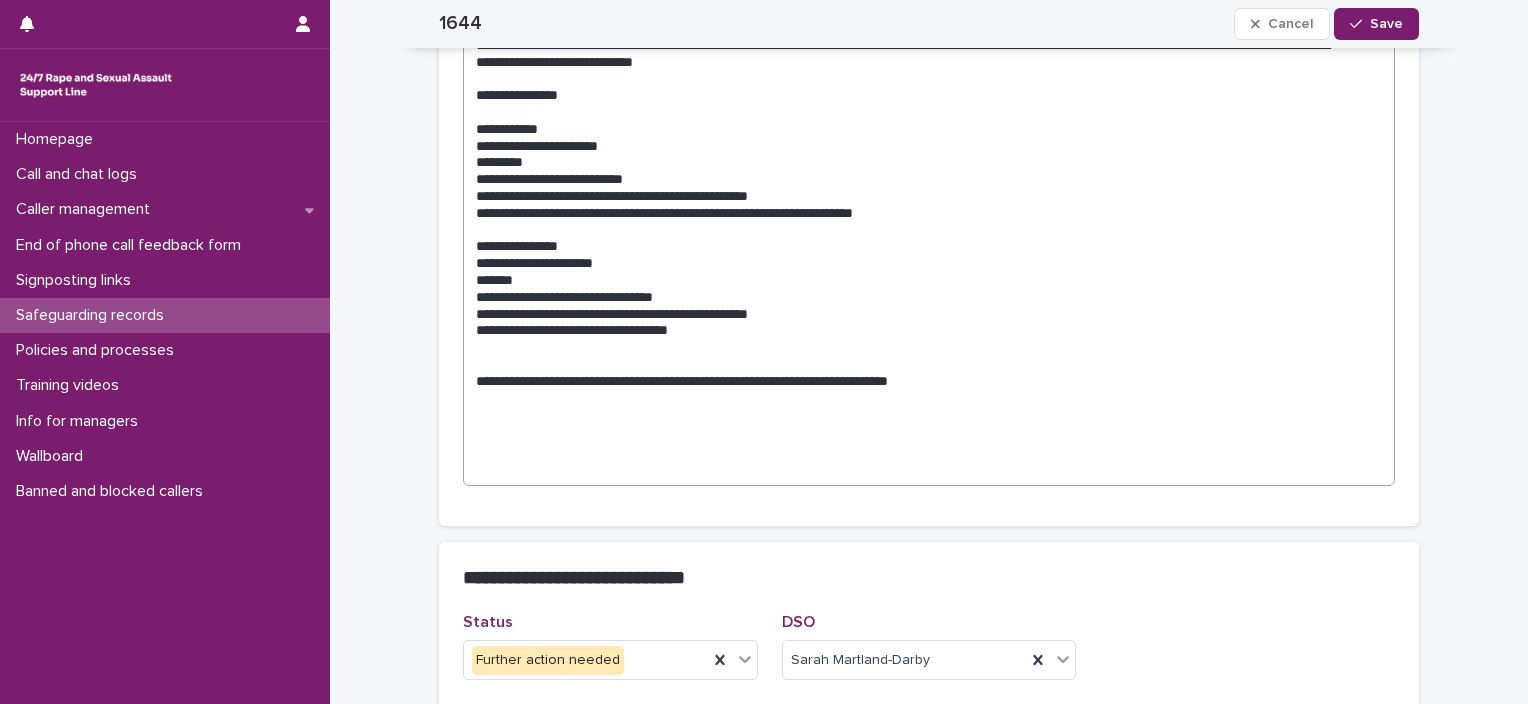 scroll, scrollTop: 889, scrollLeft: 0, axis: vertical 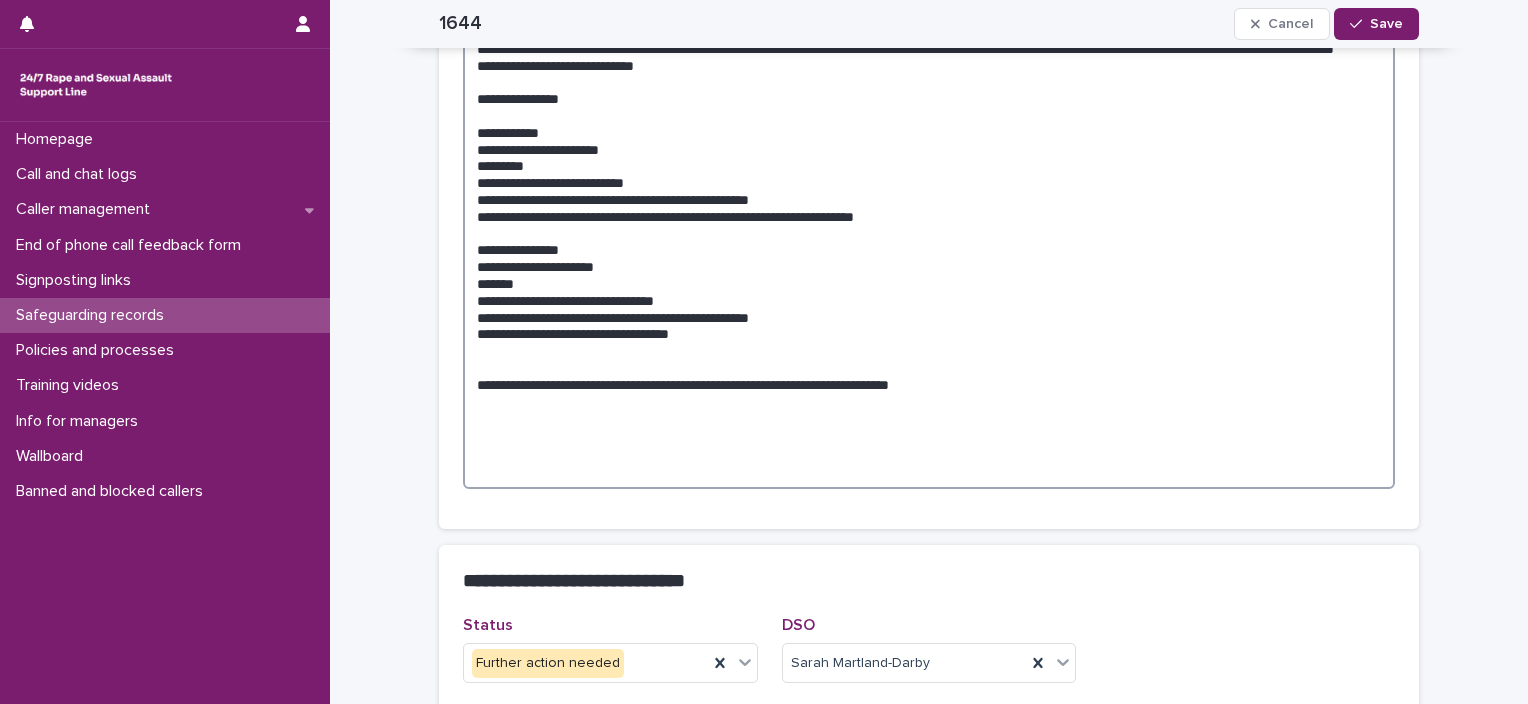 drag, startPoint x: 516, startPoint y: 215, endPoint x: 695, endPoint y: 215, distance: 179 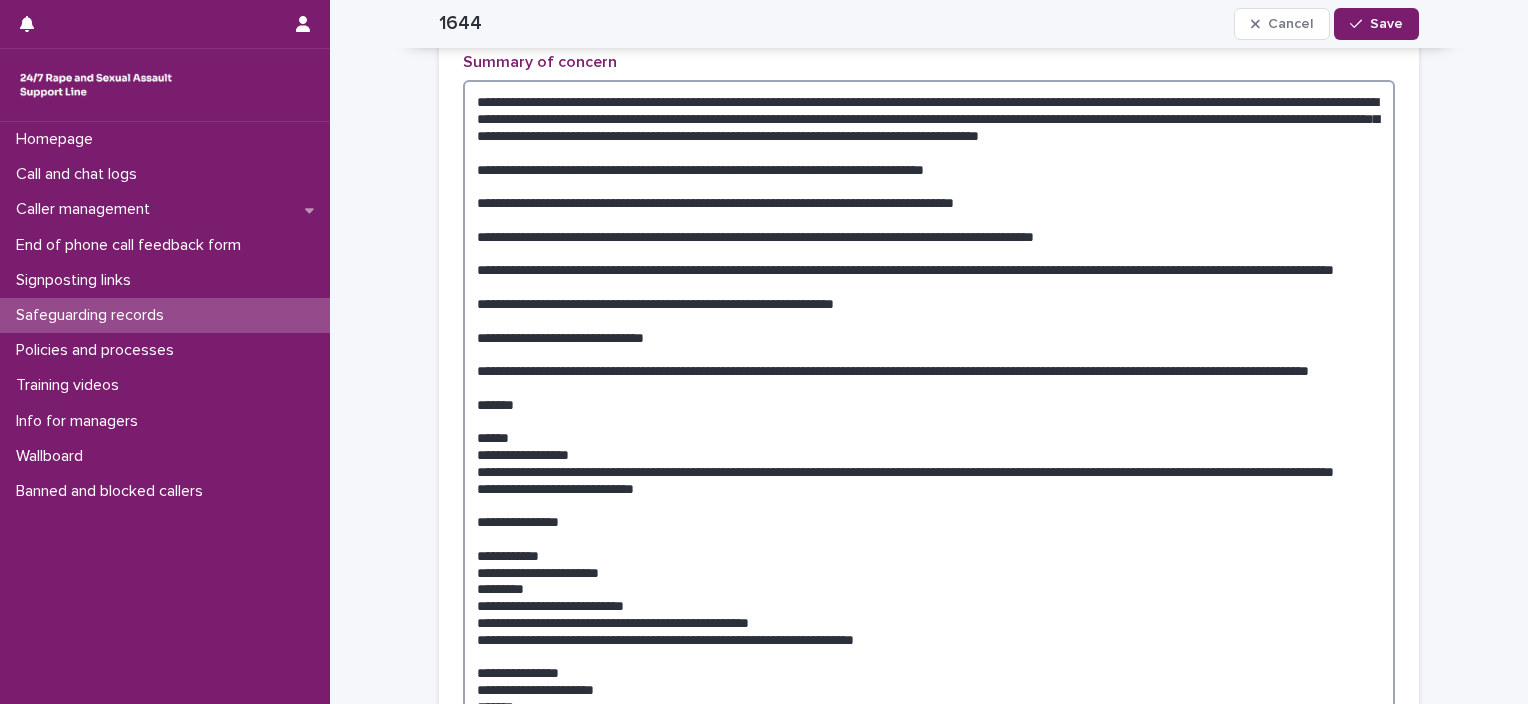 scroll, scrollTop: 389, scrollLeft: 0, axis: vertical 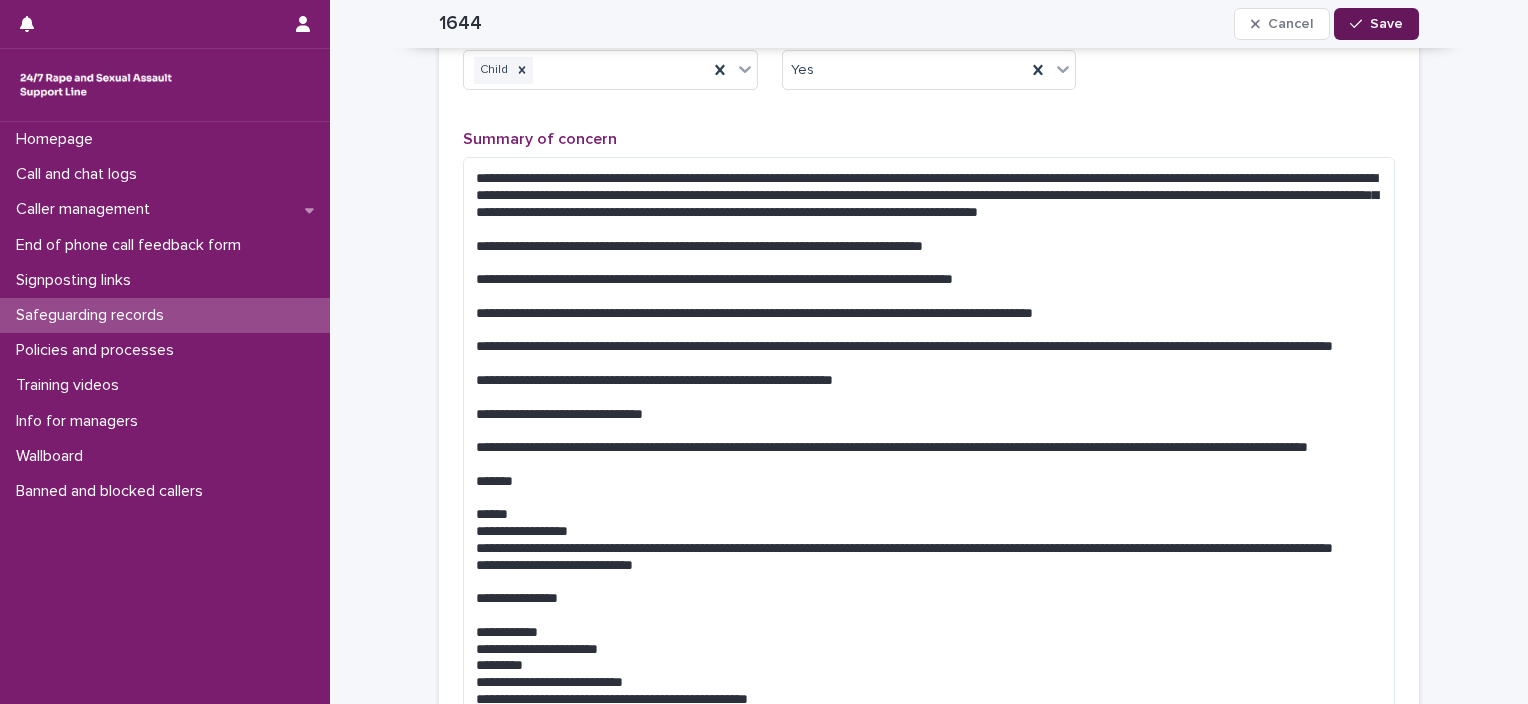 click at bounding box center [1360, 24] 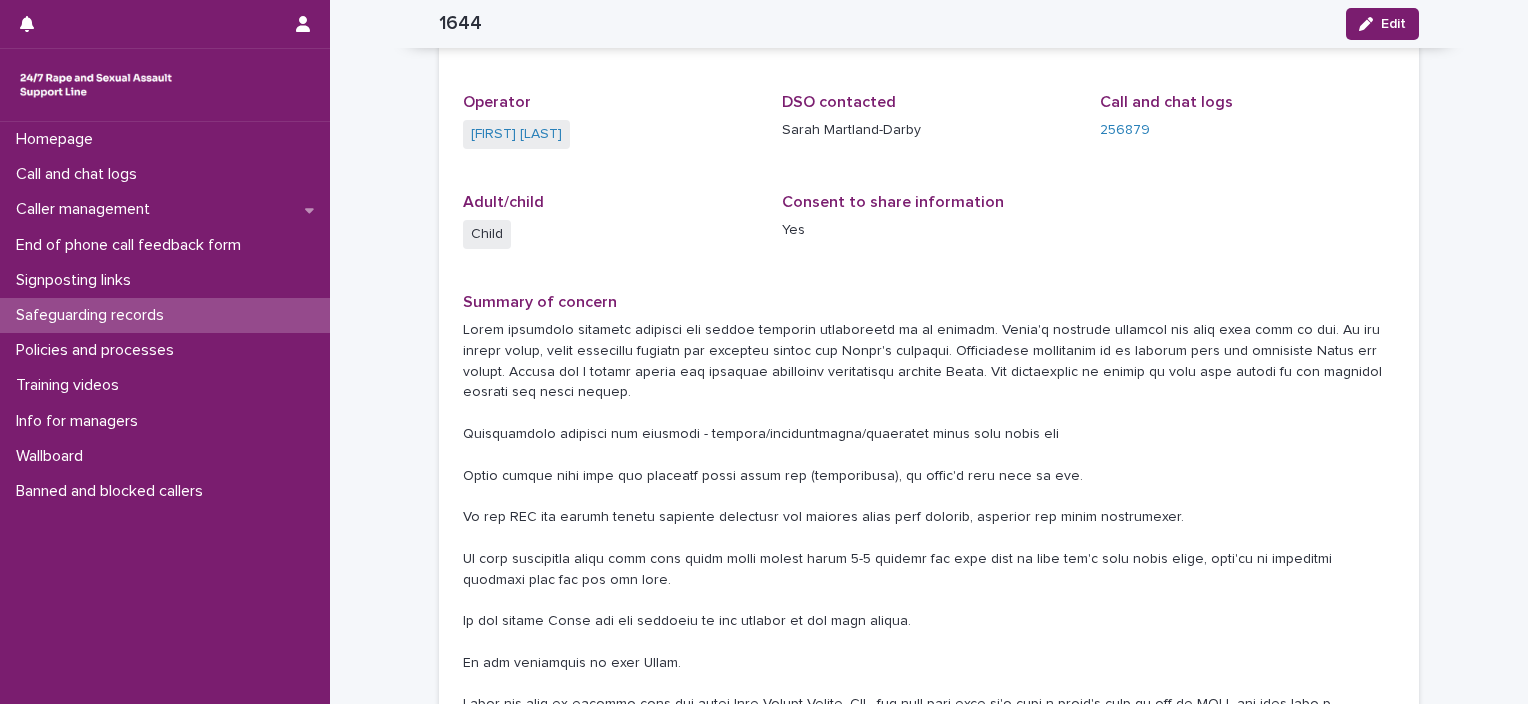 scroll, scrollTop: 0, scrollLeft: 0, axis: both 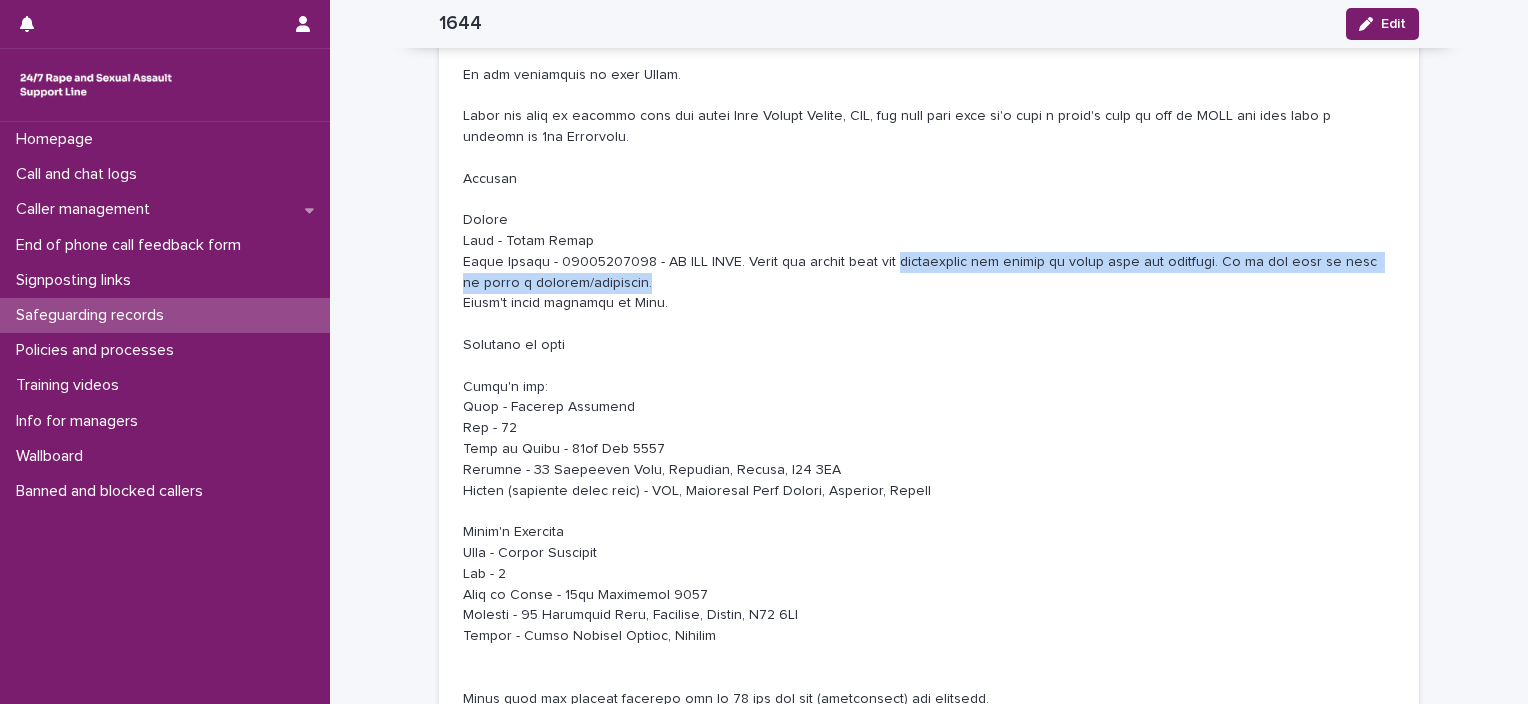 drag, startPoint x: 910, startPoint y: 265, endPoint x: 1408, endPoint y: 284, distance: 498.3623 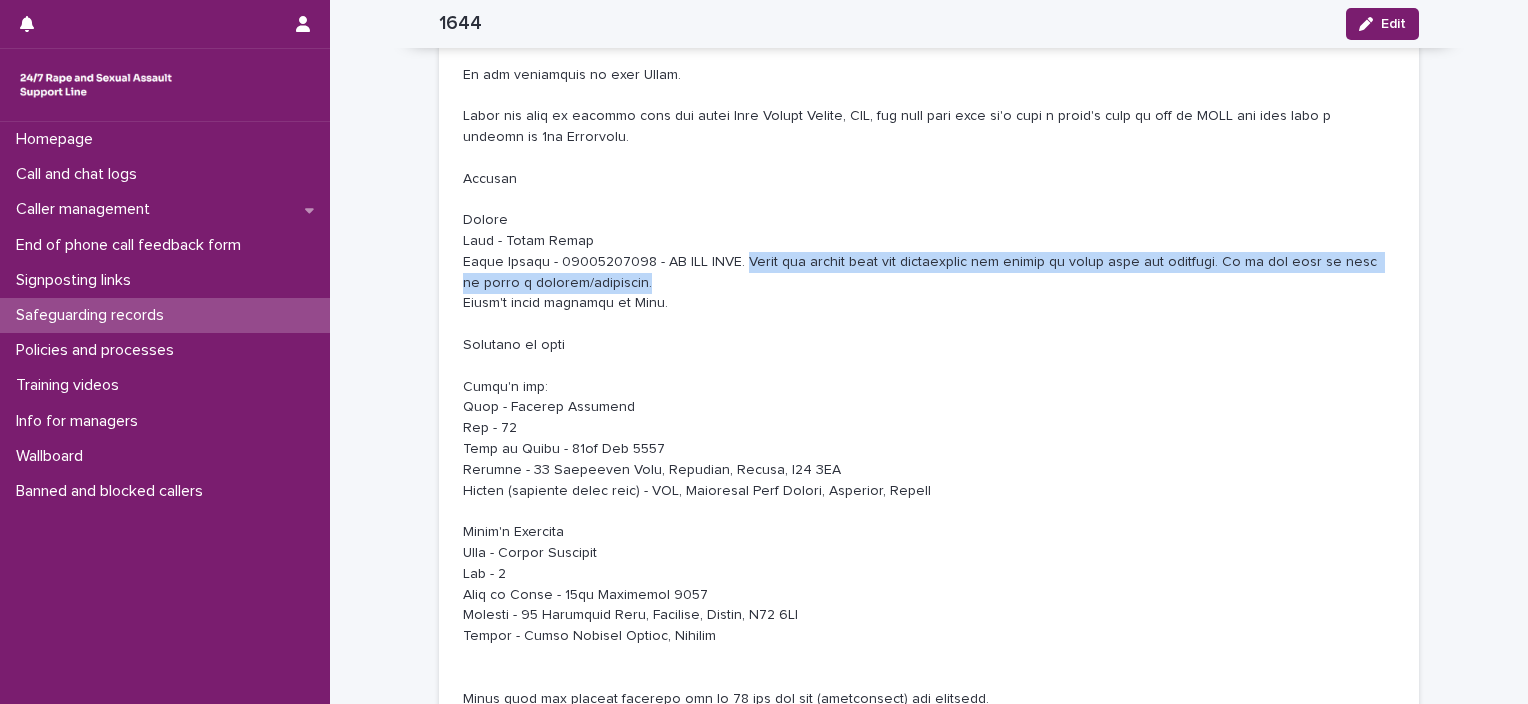 drag, startPoint x: 751, startPoint y: 264, endPoint x: 807, endPoint y: 292, distance: 62.609905 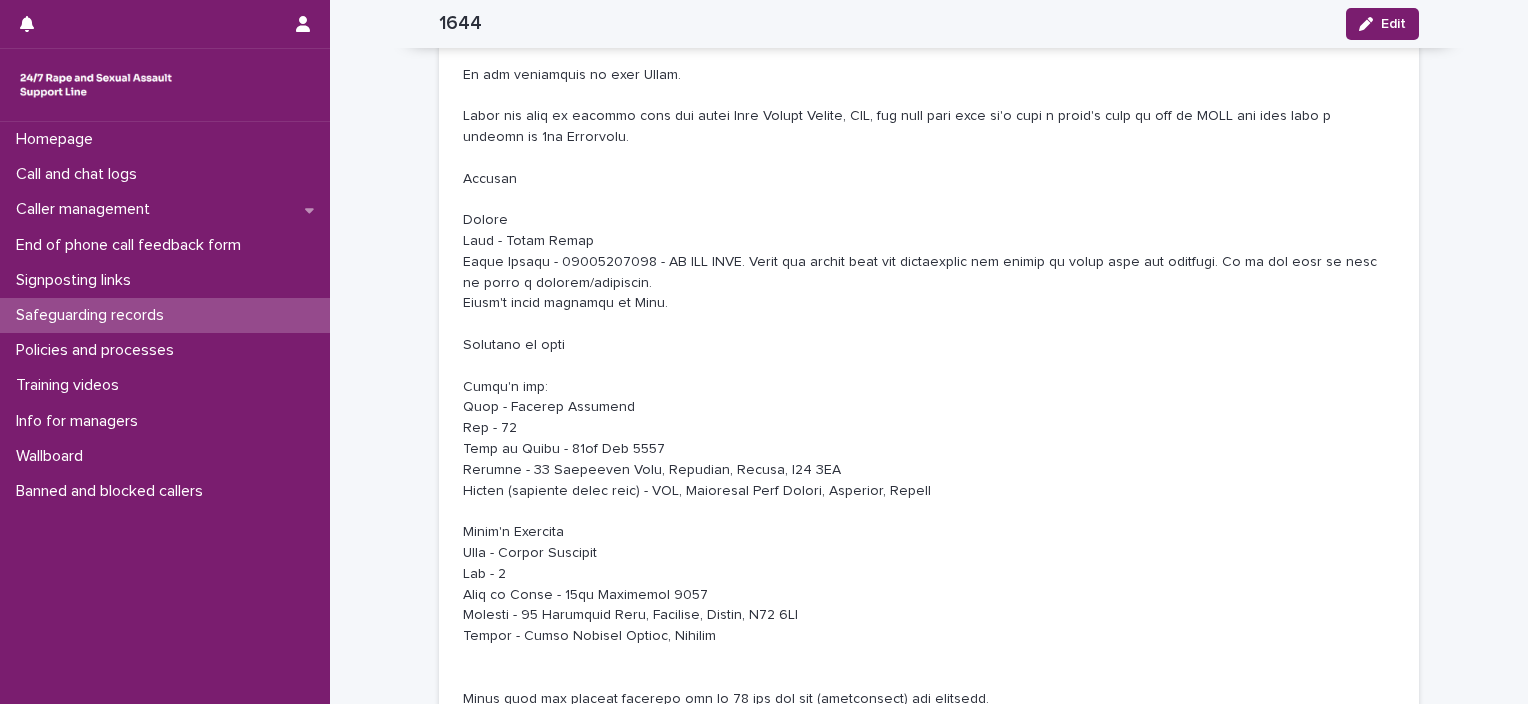 click at bounding box center [929, 220] 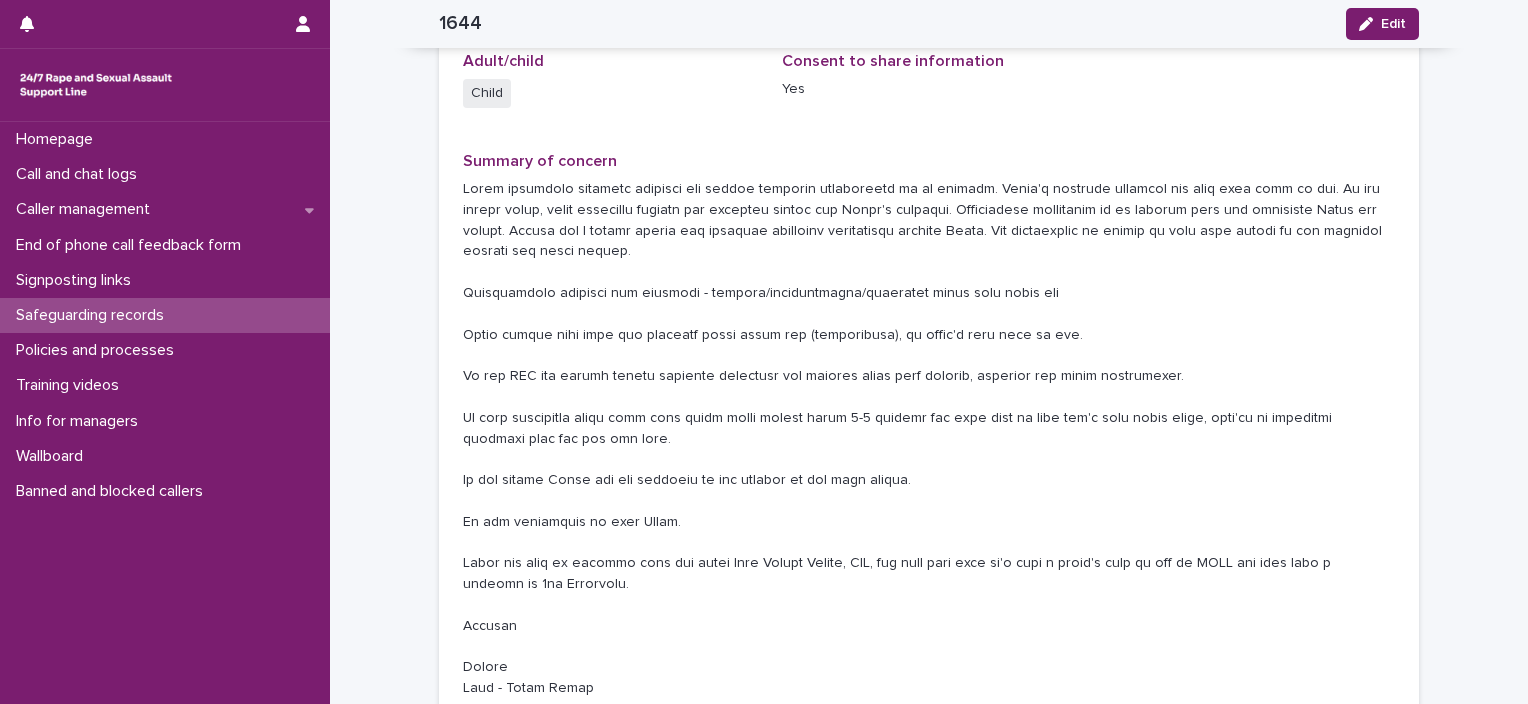 scroll, scrollTop: 400, scrollLeft: 0, axis: vertical 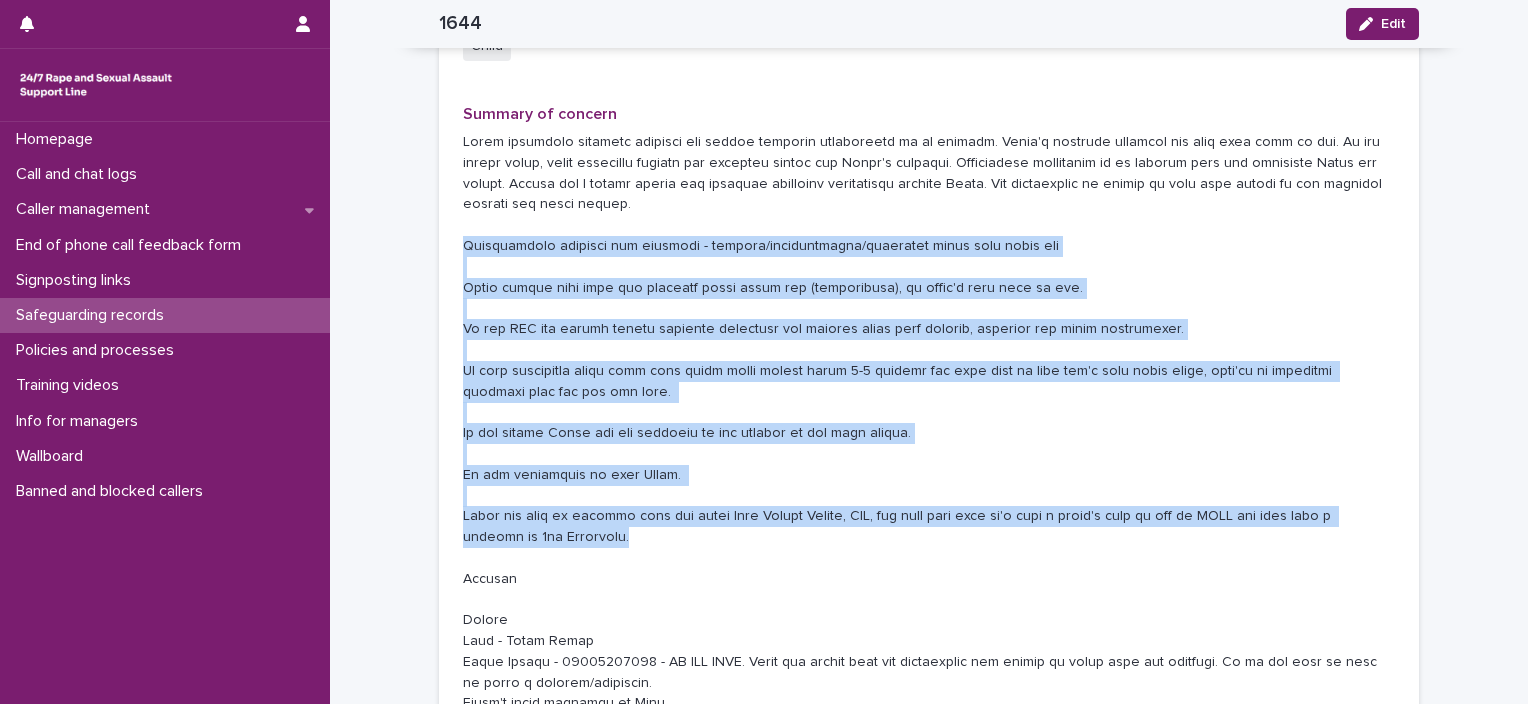 drag, startPoint x: 454, startPoint y: 247, endPoint x: 1191, endPoint y: 529, distance: 789.109 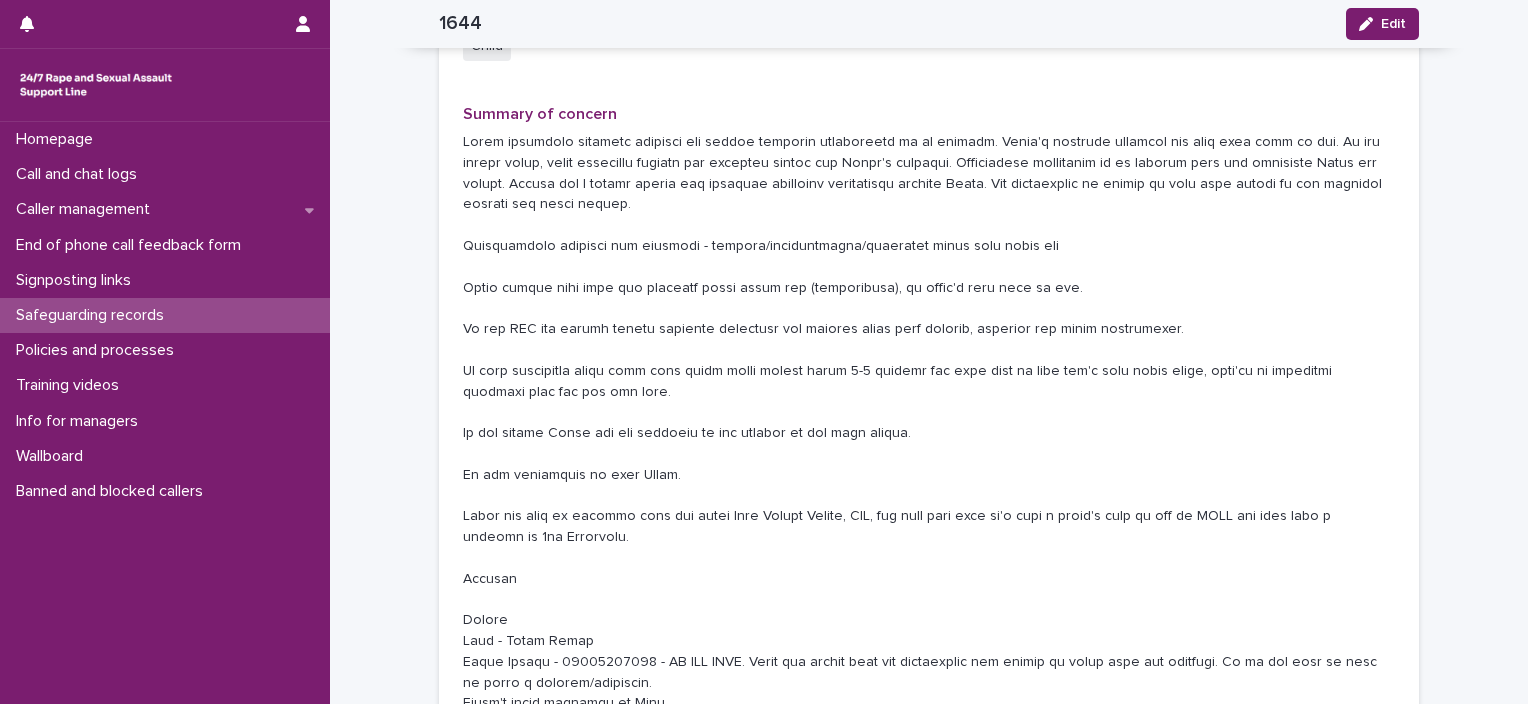 click at bounding box center [929, 620] 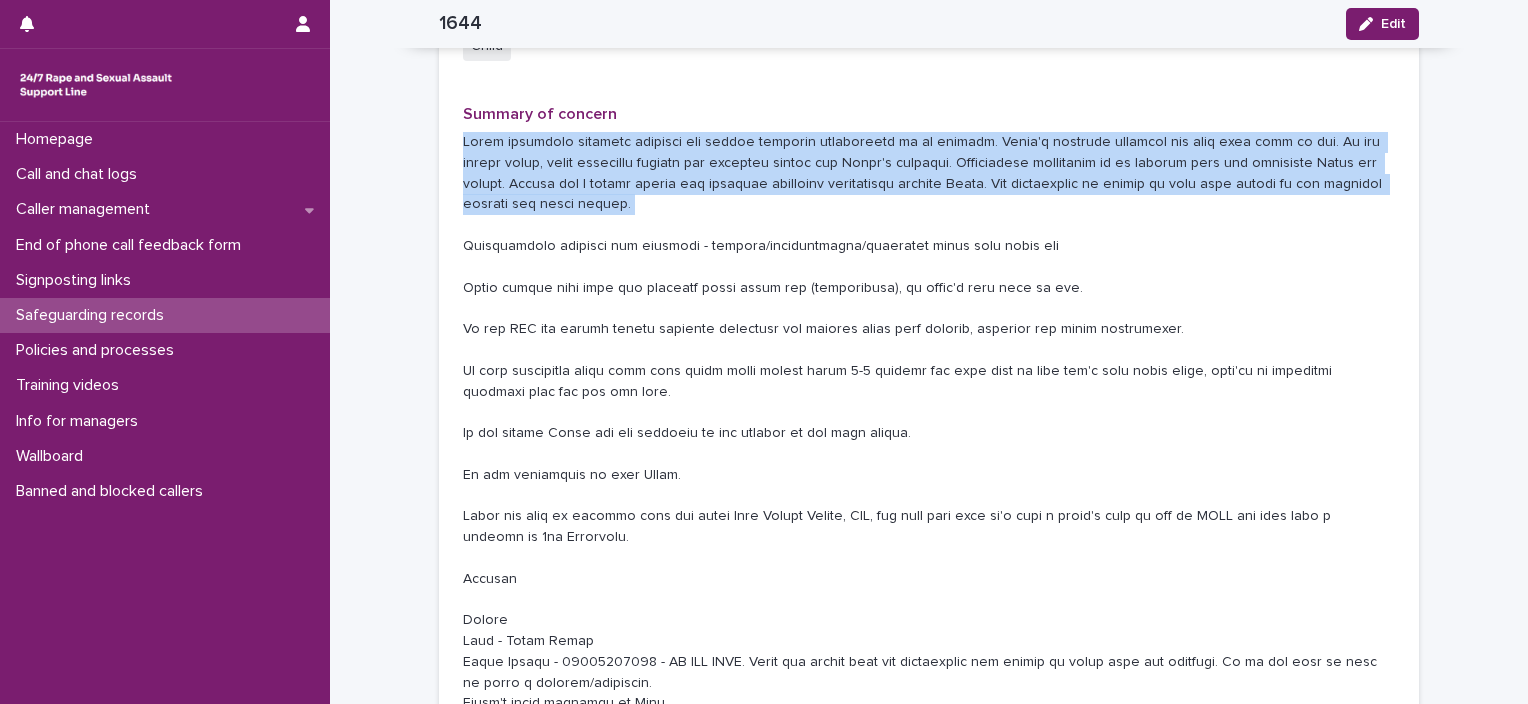 drag, startPoint x: 545, startPoint y: 208, endPoint x: 436, endPoint y: 140, distance: 128.47179 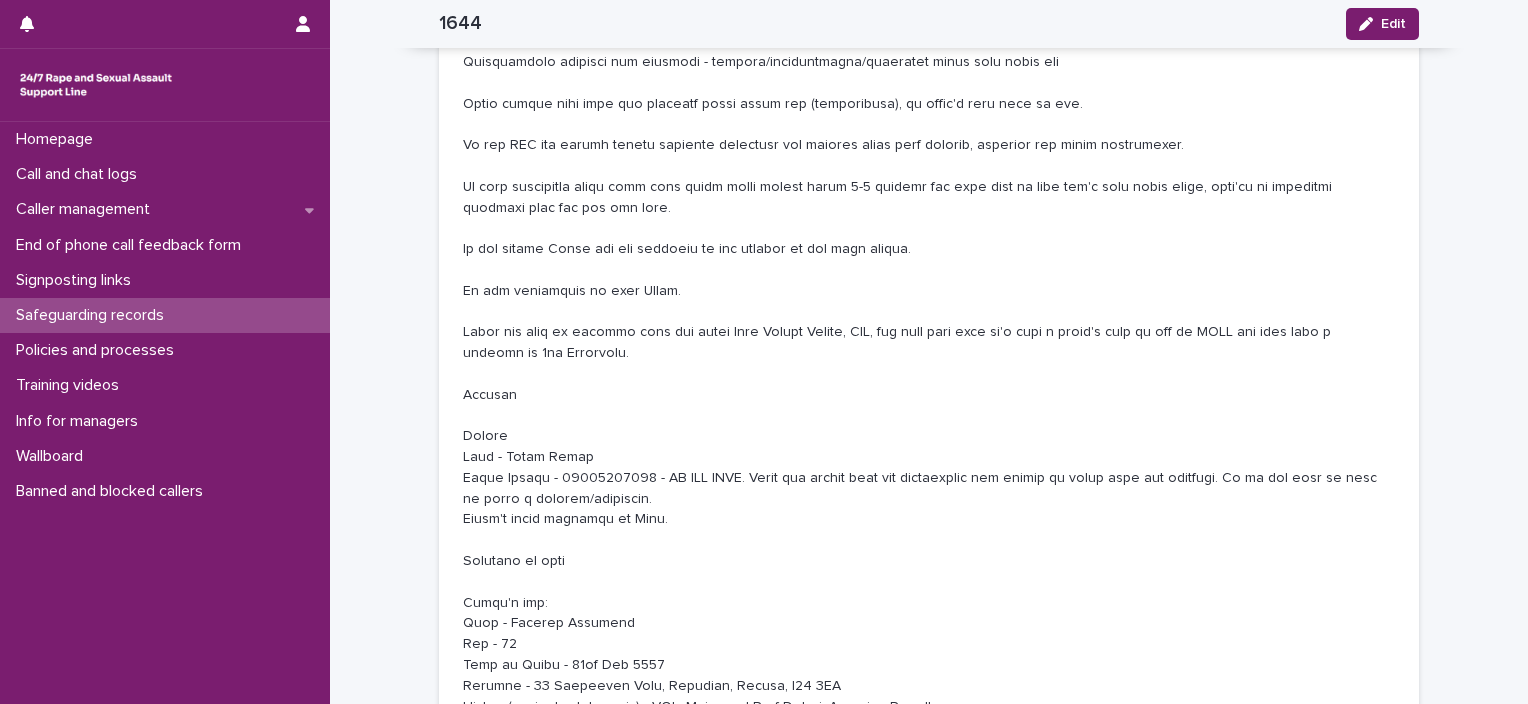 scroll, scrollTop: 600, scrollLeft: 0, axis: vertical 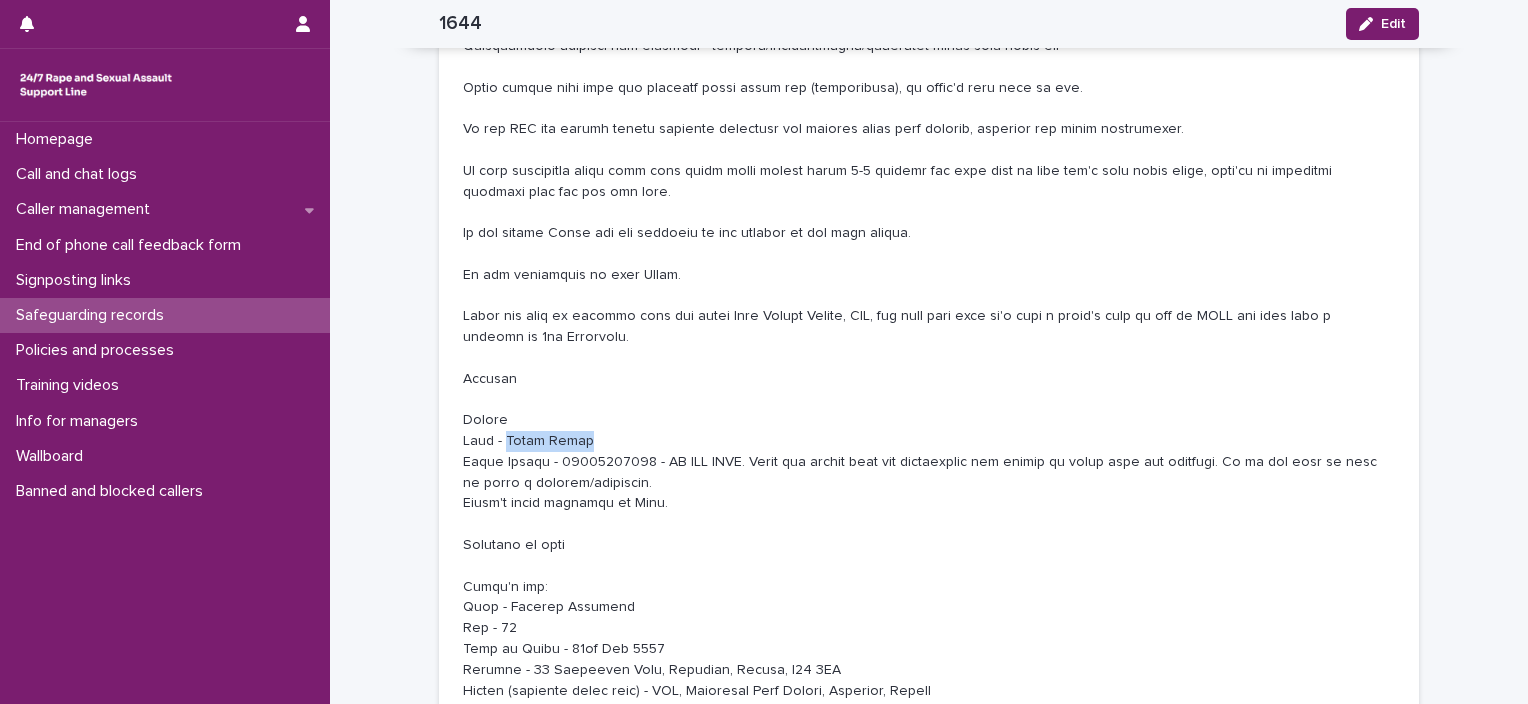 drag, startPoint x: 607, startPoint y: 436, endPoint x: 508, endPoint y: 436, distance: 99 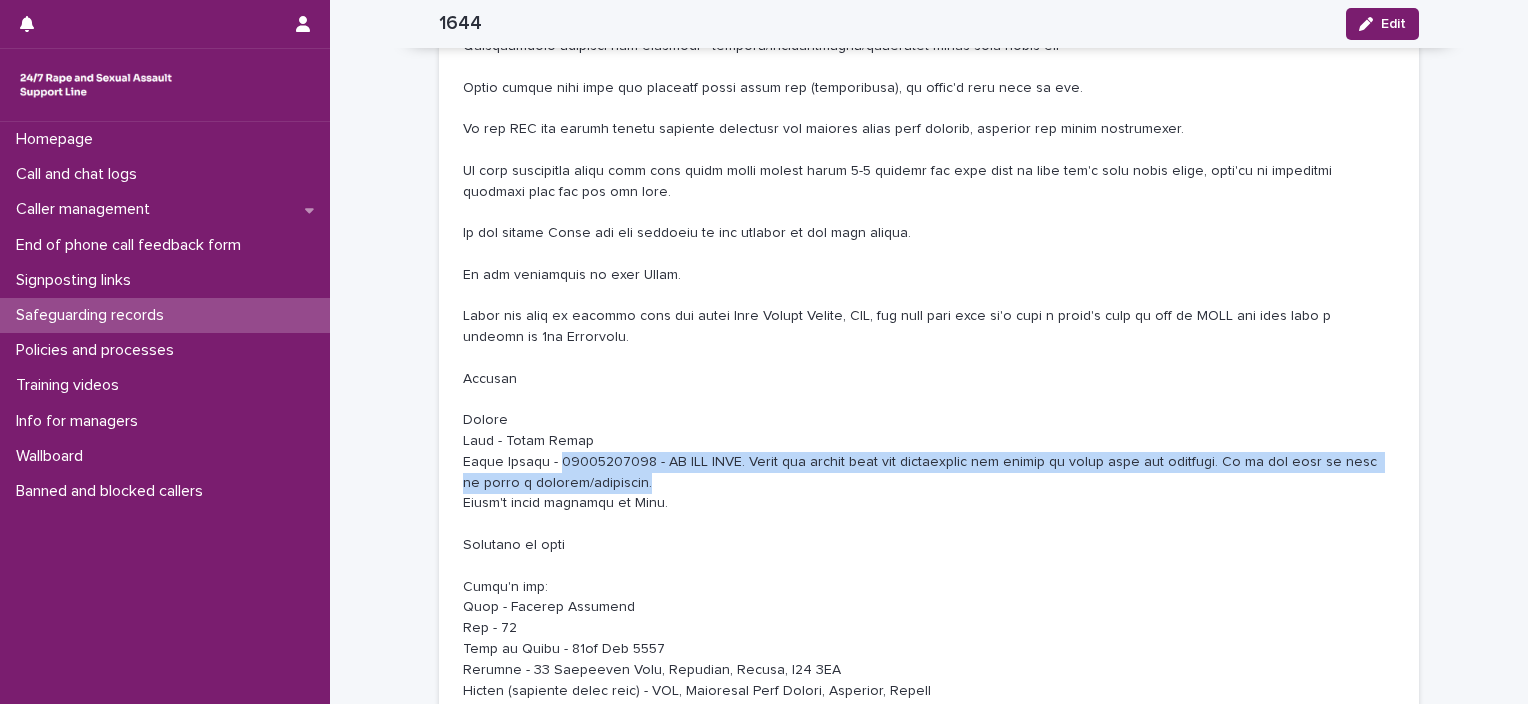 drag, startPoint x: 560, startPoint y: 460, endPoint x: 651, endPoint y: 477, distance: 92.574295 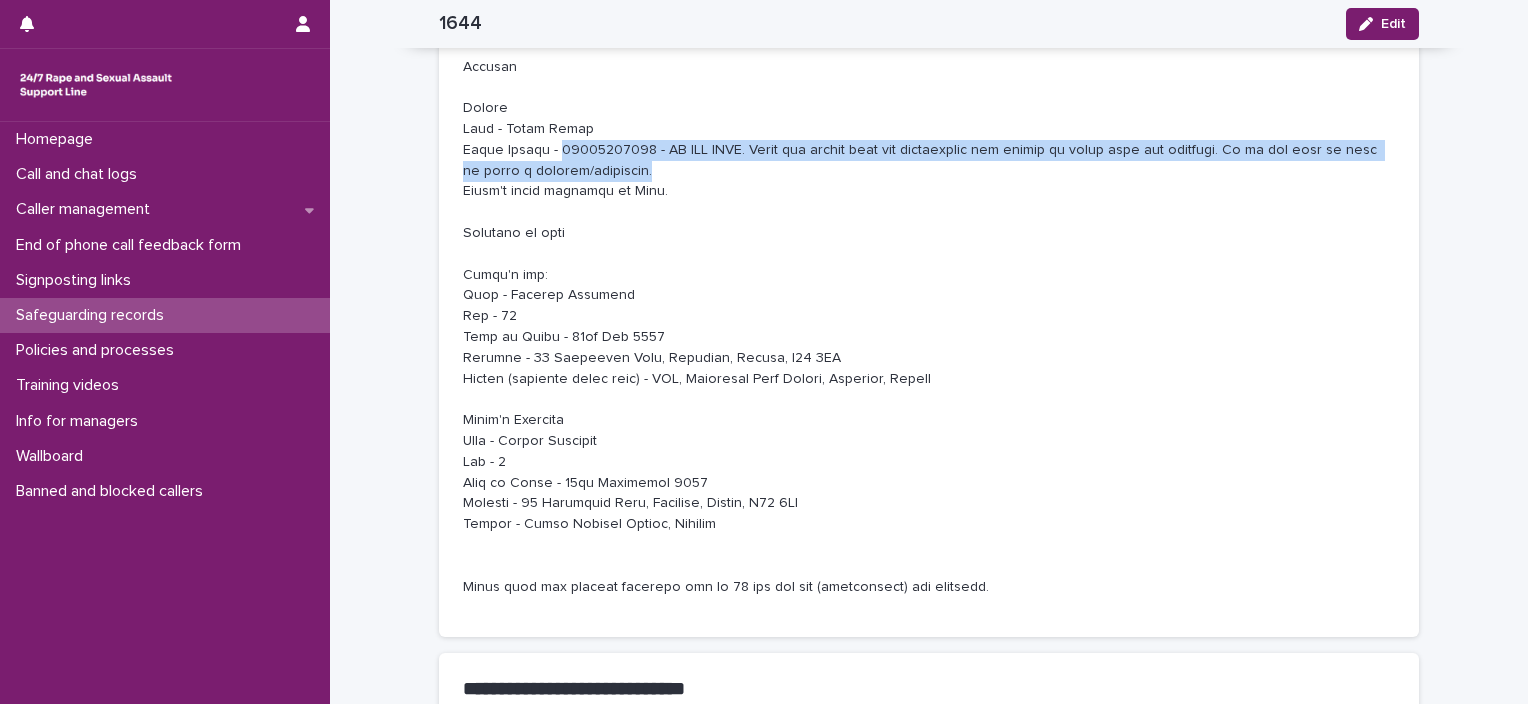 scroll, scrollTop: 1000, scrollLeft: 0, axis: vertical 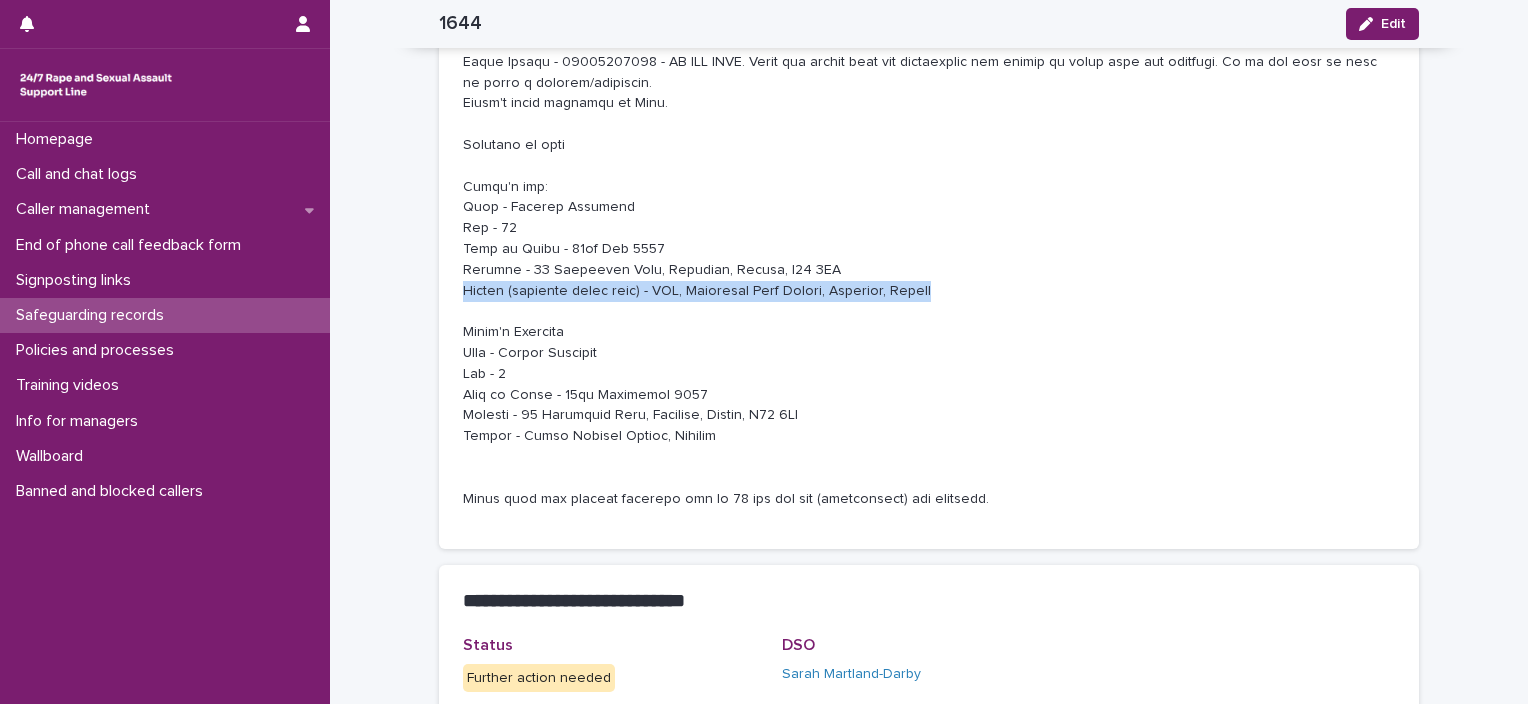 drag, startPoint x: 456, startPoint y: 292, endPoint x: 994, endPoint y: 294, distance: 538.0037 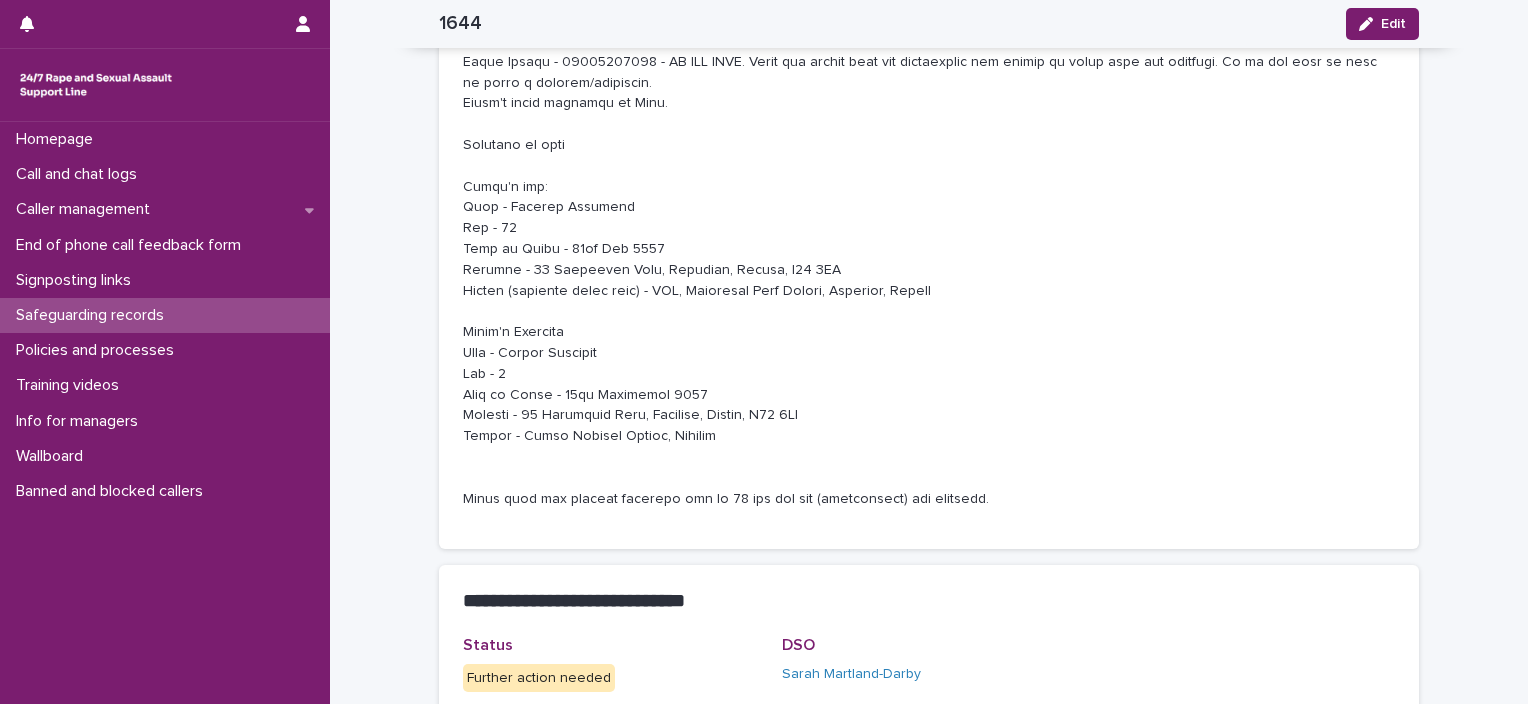 click at bounding box center [929, 20] 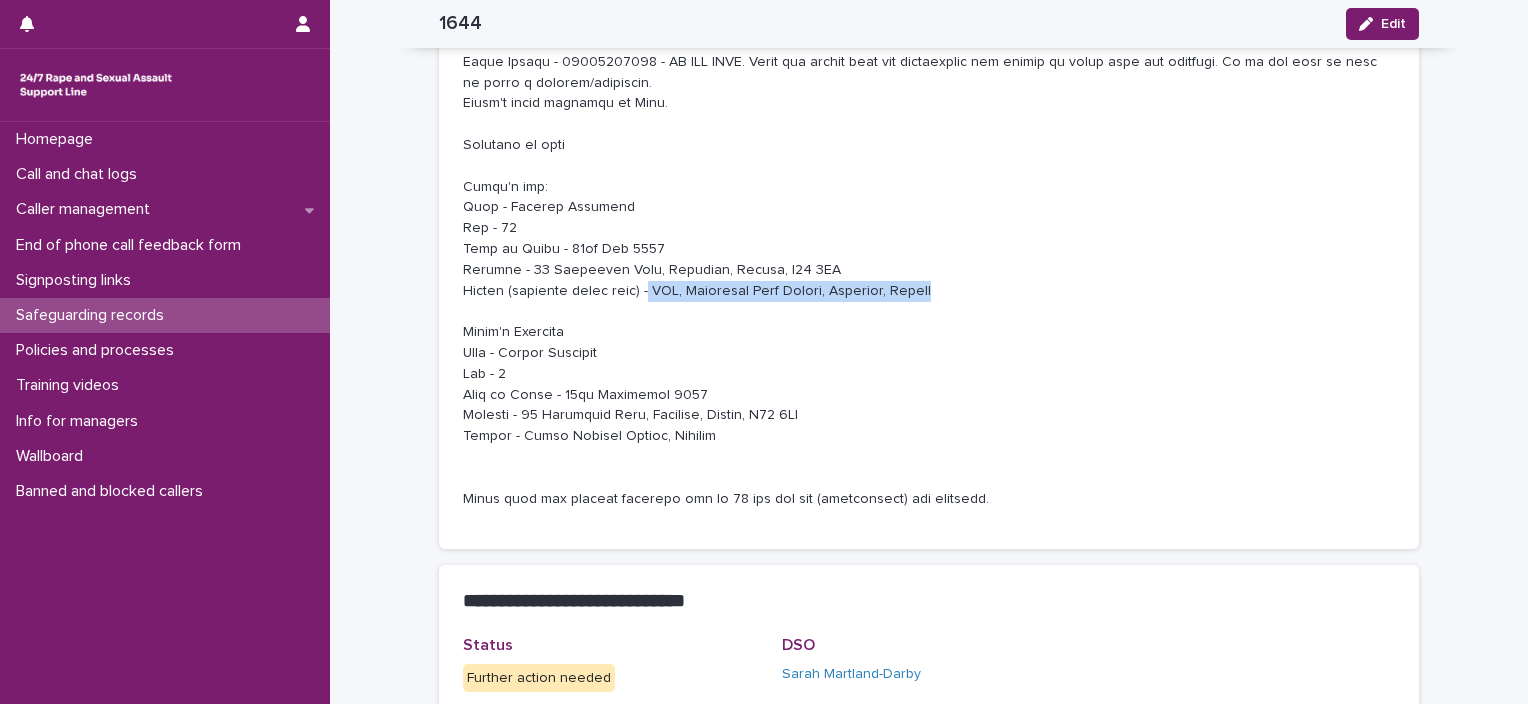 drag, startPoint x: 936, startPoint y: 285, endPoint x: 632, endPoint y: 296, distance: 304.19894 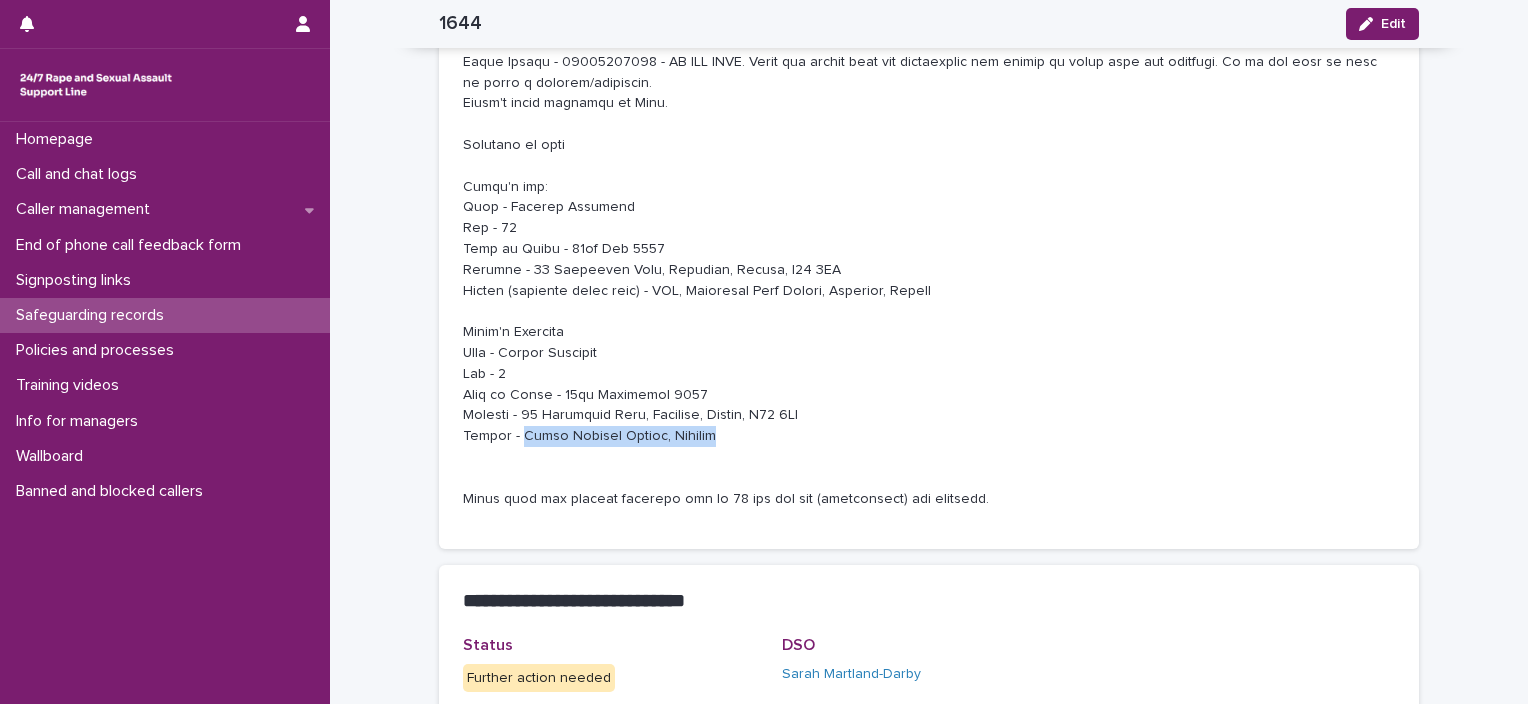 drag, startPoint x: 707, startPoint y: 436, endPoint x: 512, endPoint y: 440, distance: 195.04102 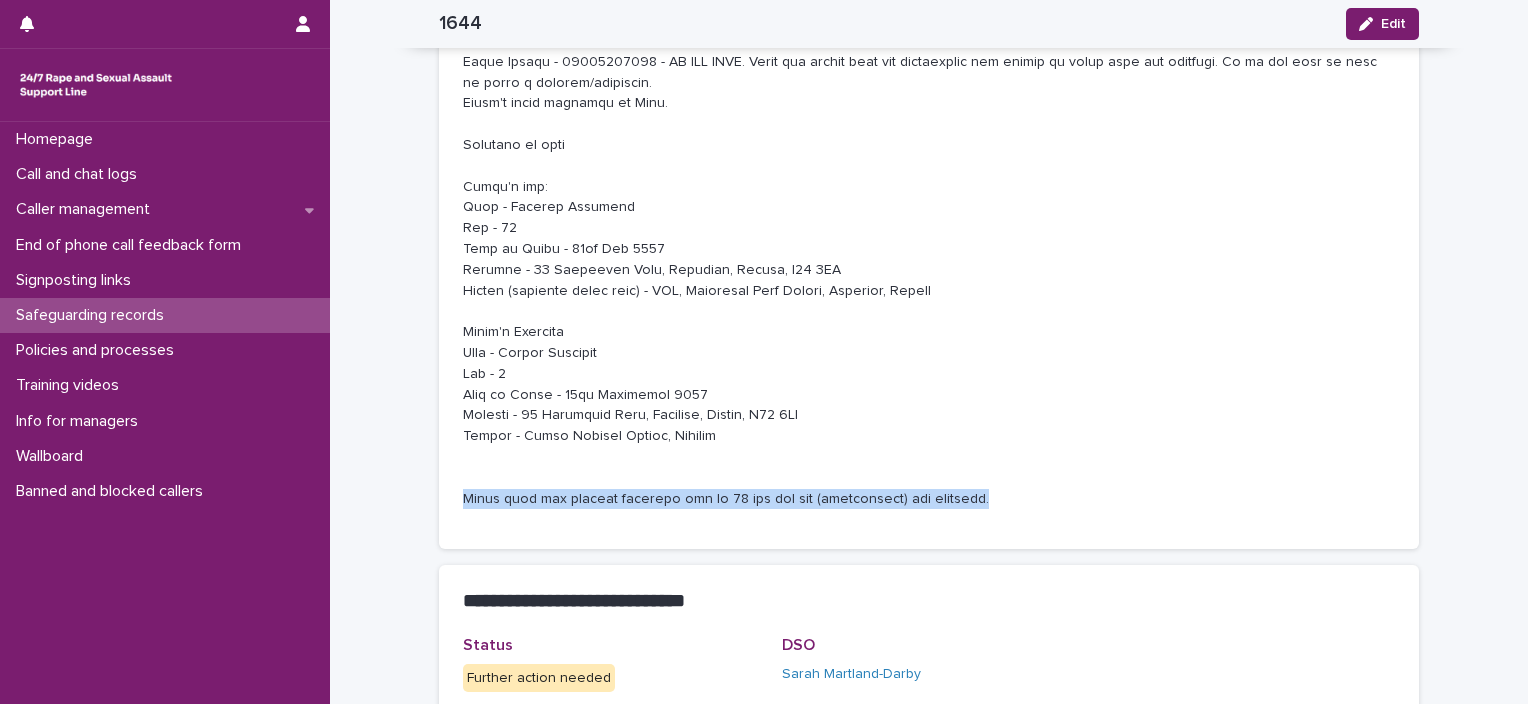 drag, startPoint x: 458, startPoint y: 500, endPoint x: 992, endPoint y: 510, distance: 534.0936 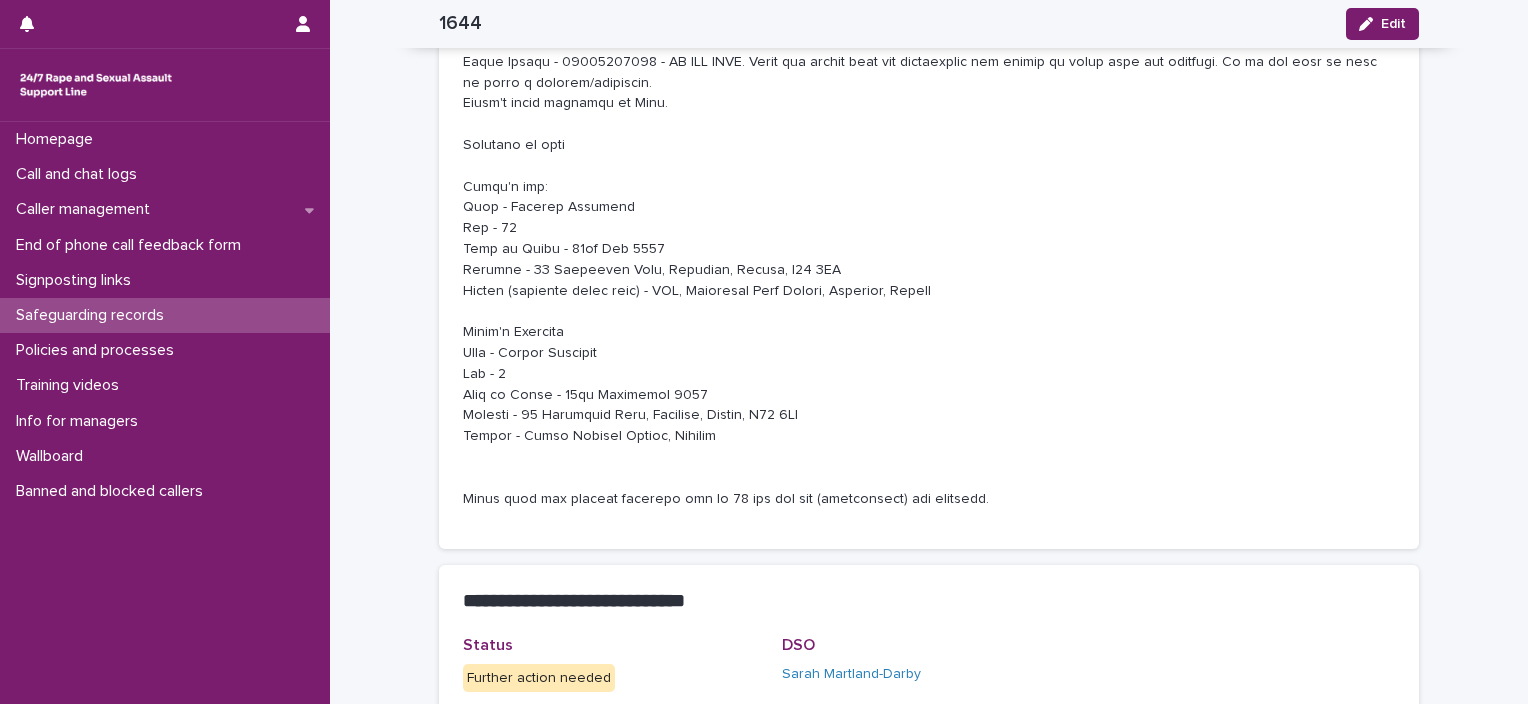 click on "1644 Edit" at bounding box center [929, 24] 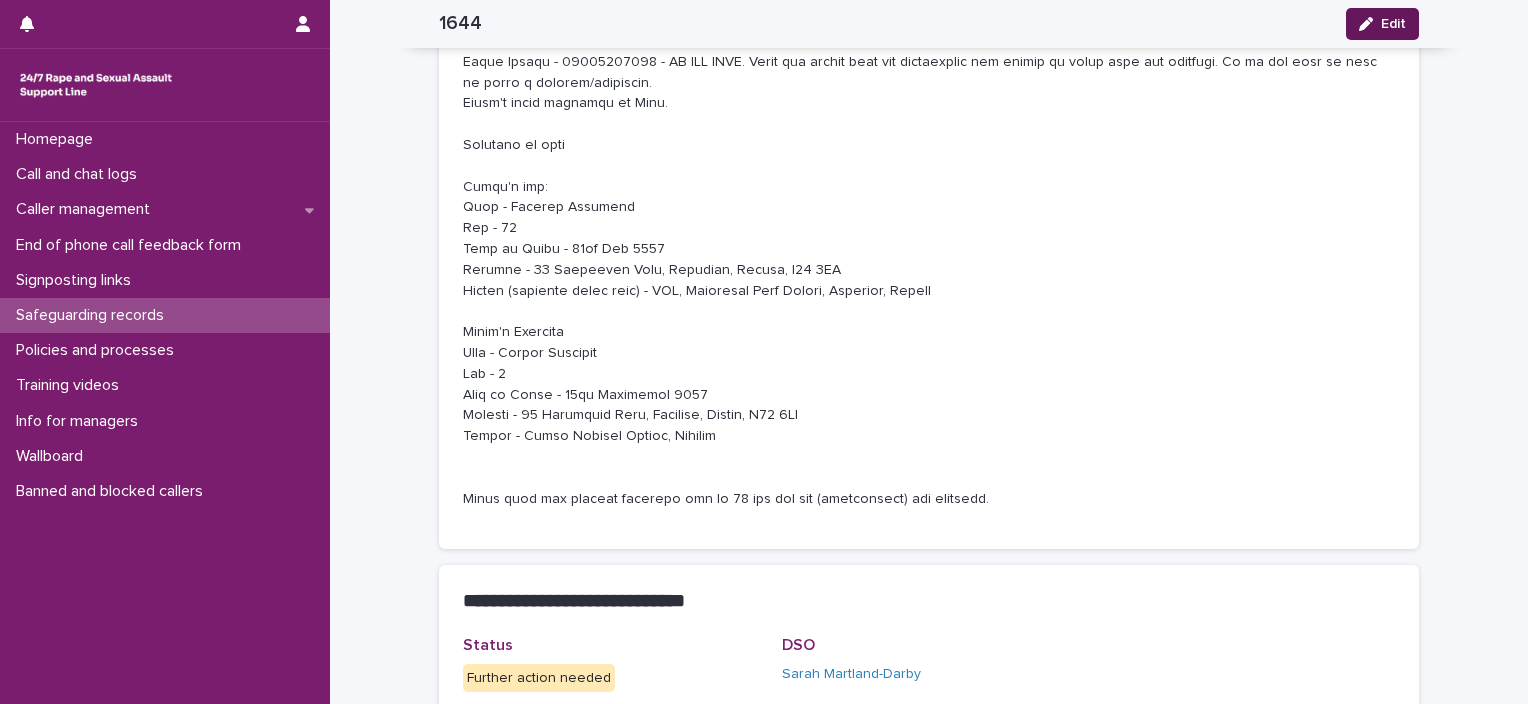 drag, startPoint x: 1371, startPoint y: 5, endPoint x: 1372, endPoint y: 15, distance: 10.049875 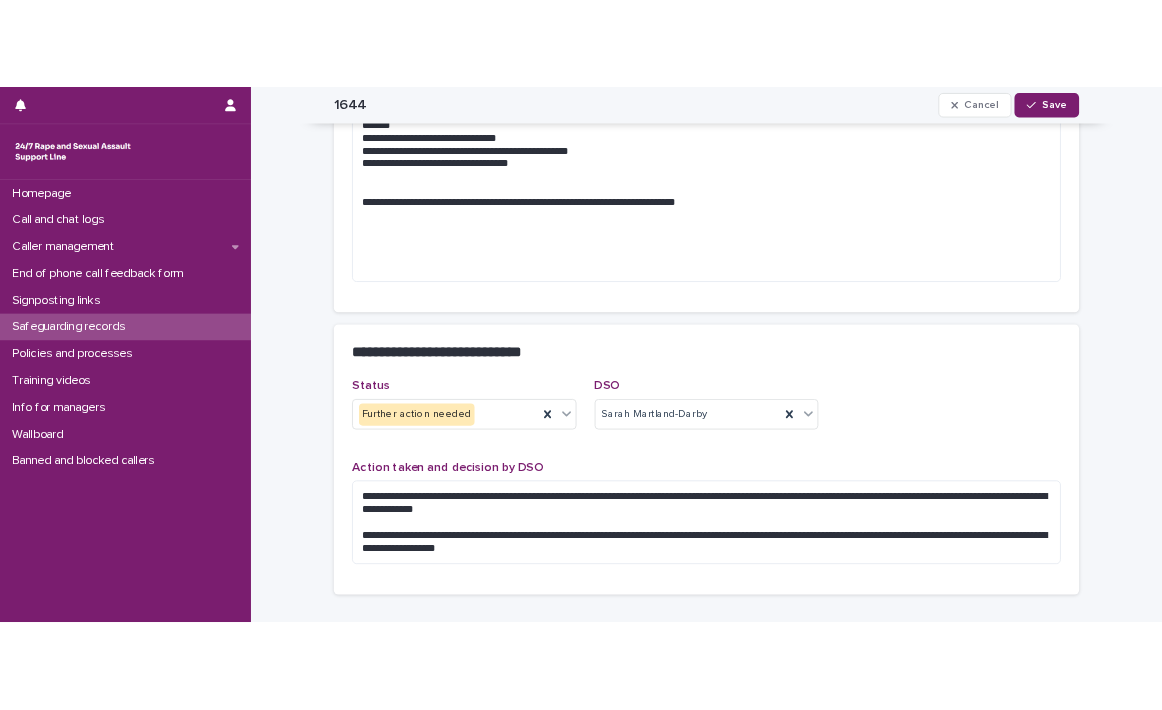 scroll, scrollTop: 1256, scrollLeft: 0, axis: vertical 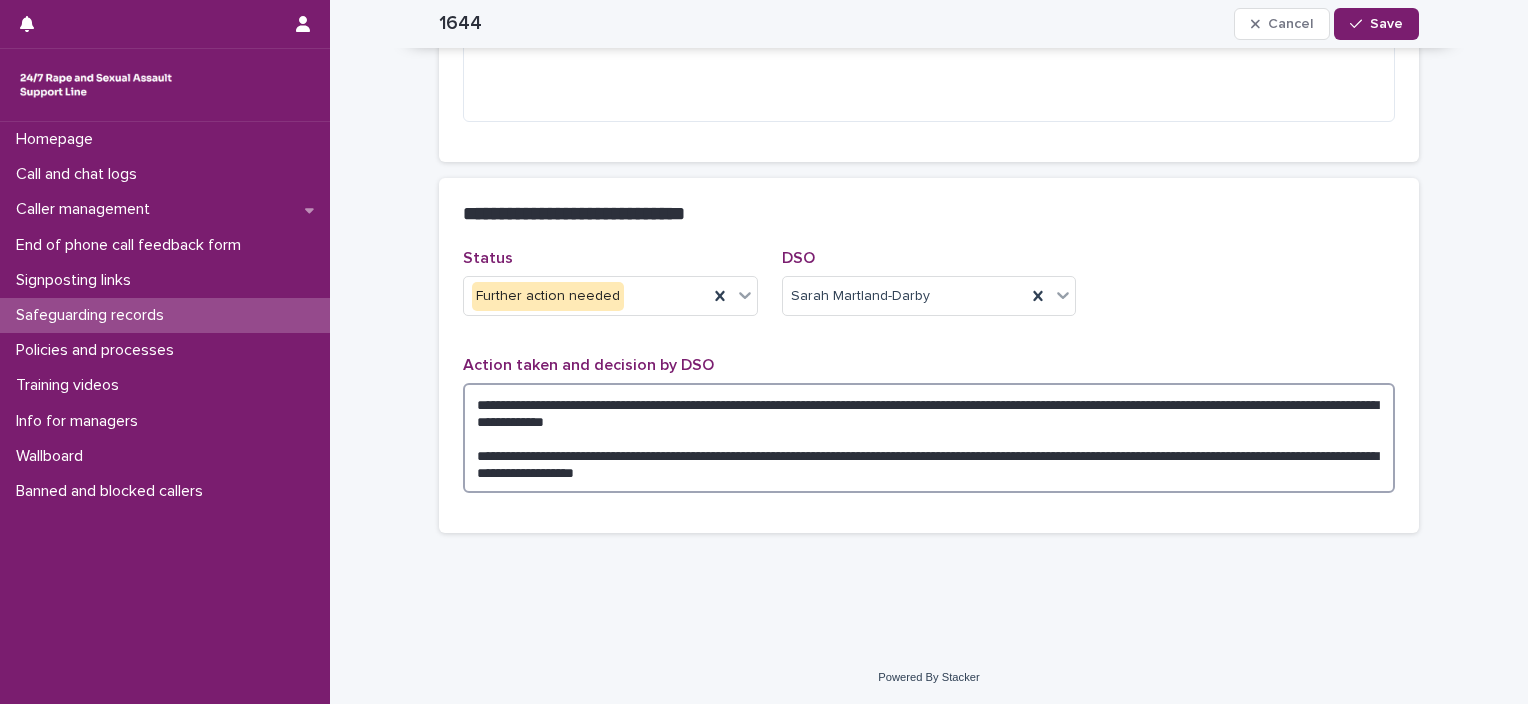 click on "**********" at bounding box center (929, 438) 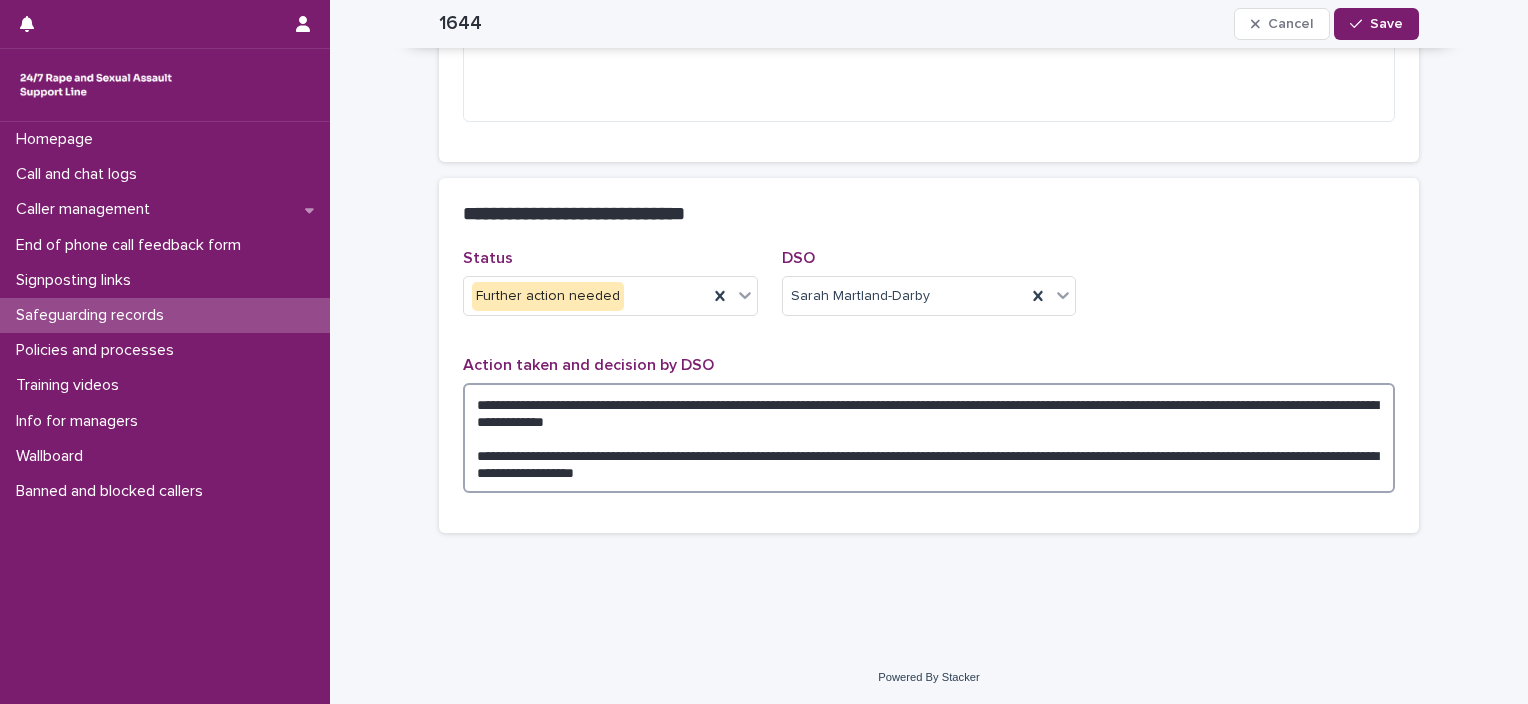 click on "**********" at bounding box center [929, 438] 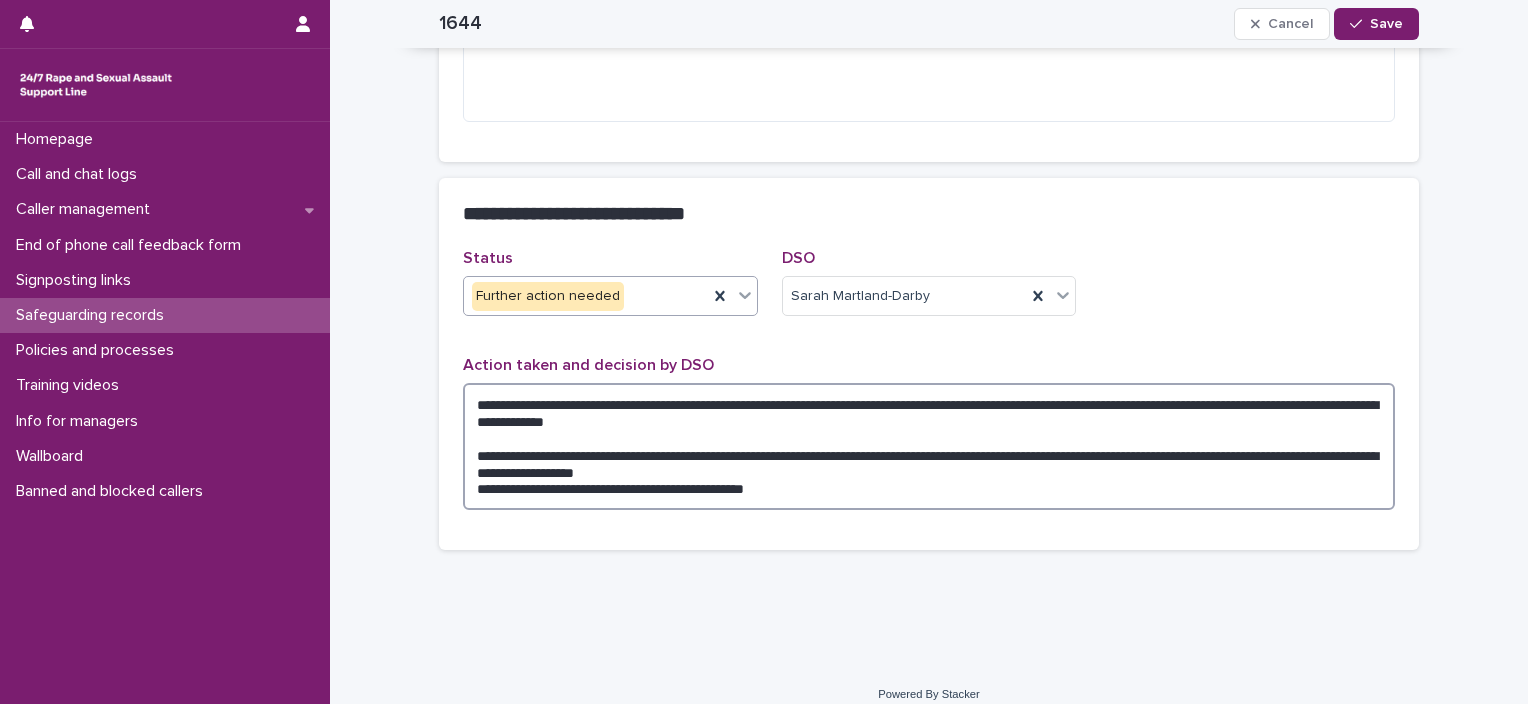 type on "**********" 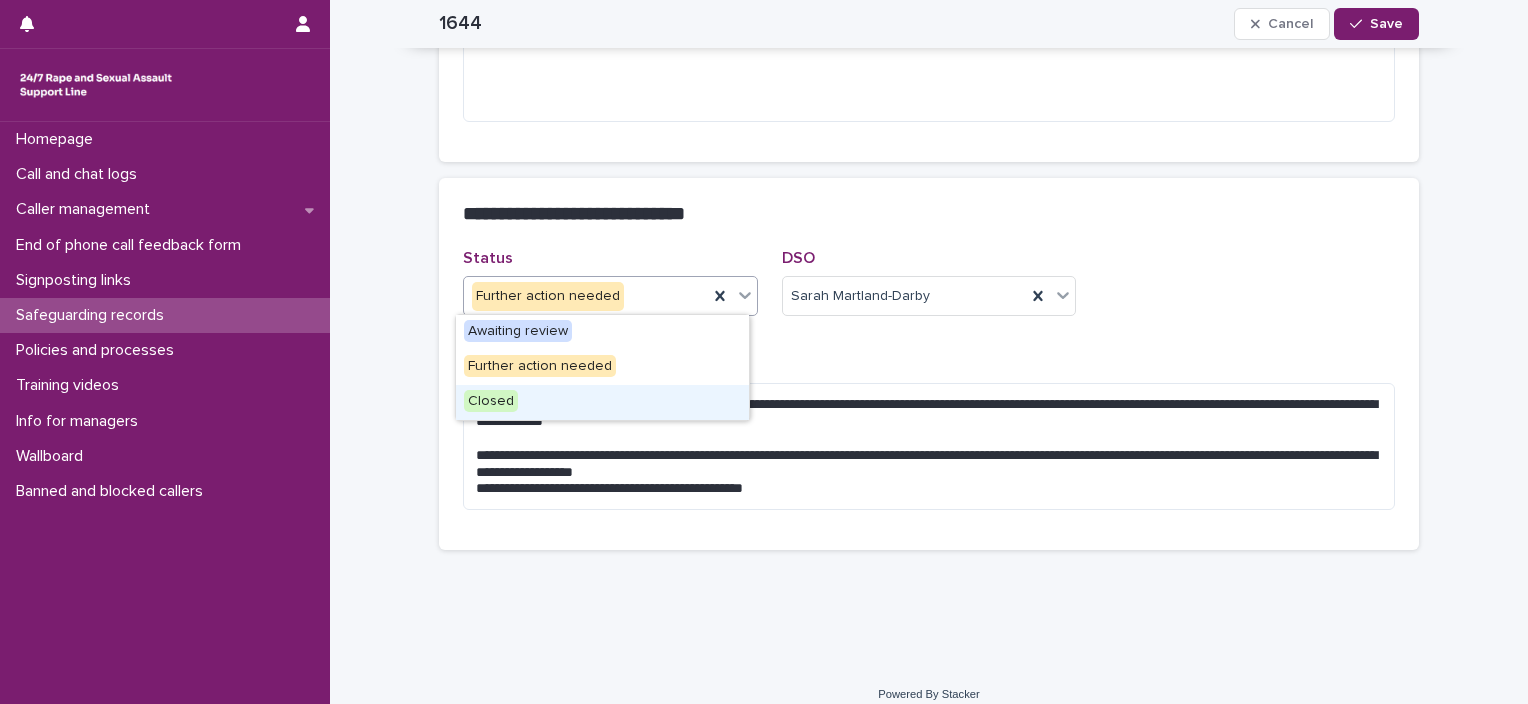 click on "Closed" at bounding box center [602, 402] 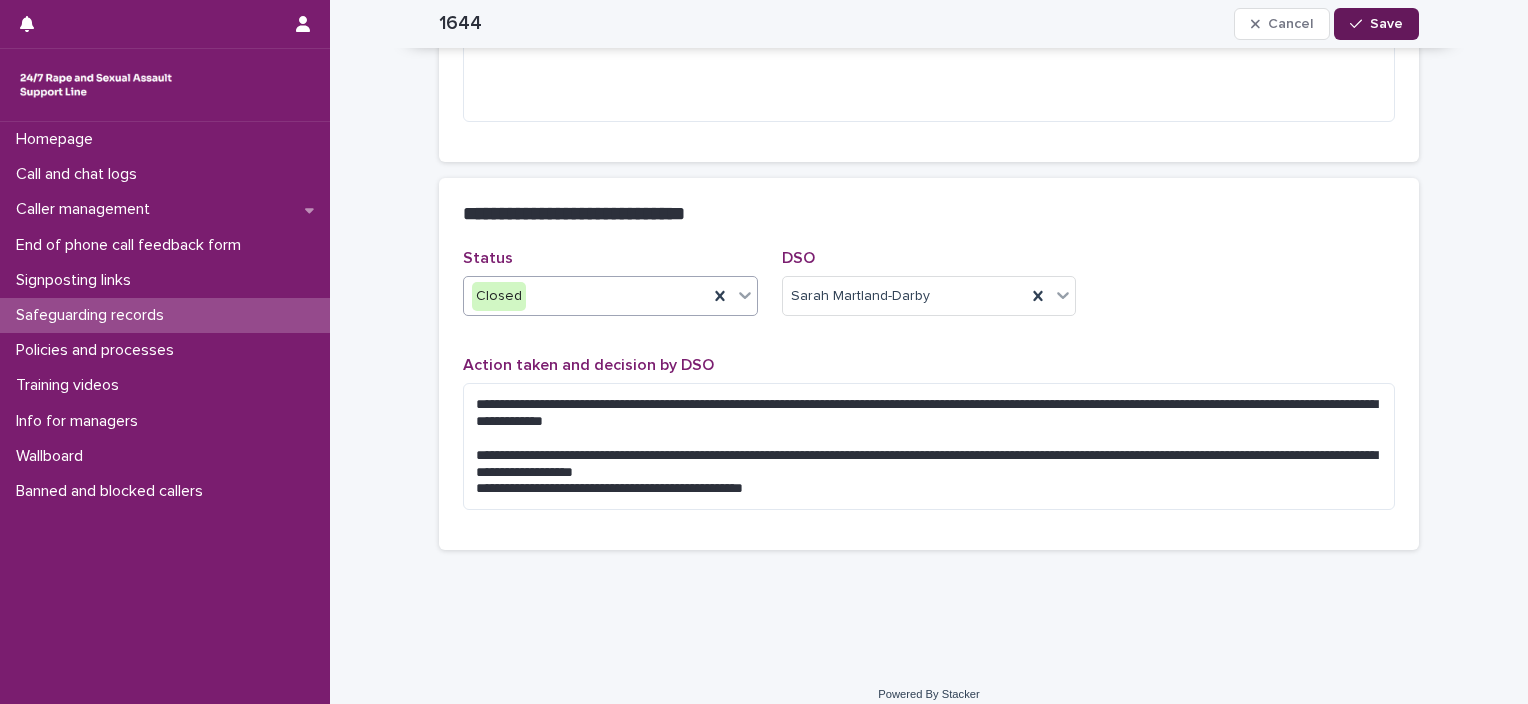 click on "Save" at bounding box center [1386, 24] 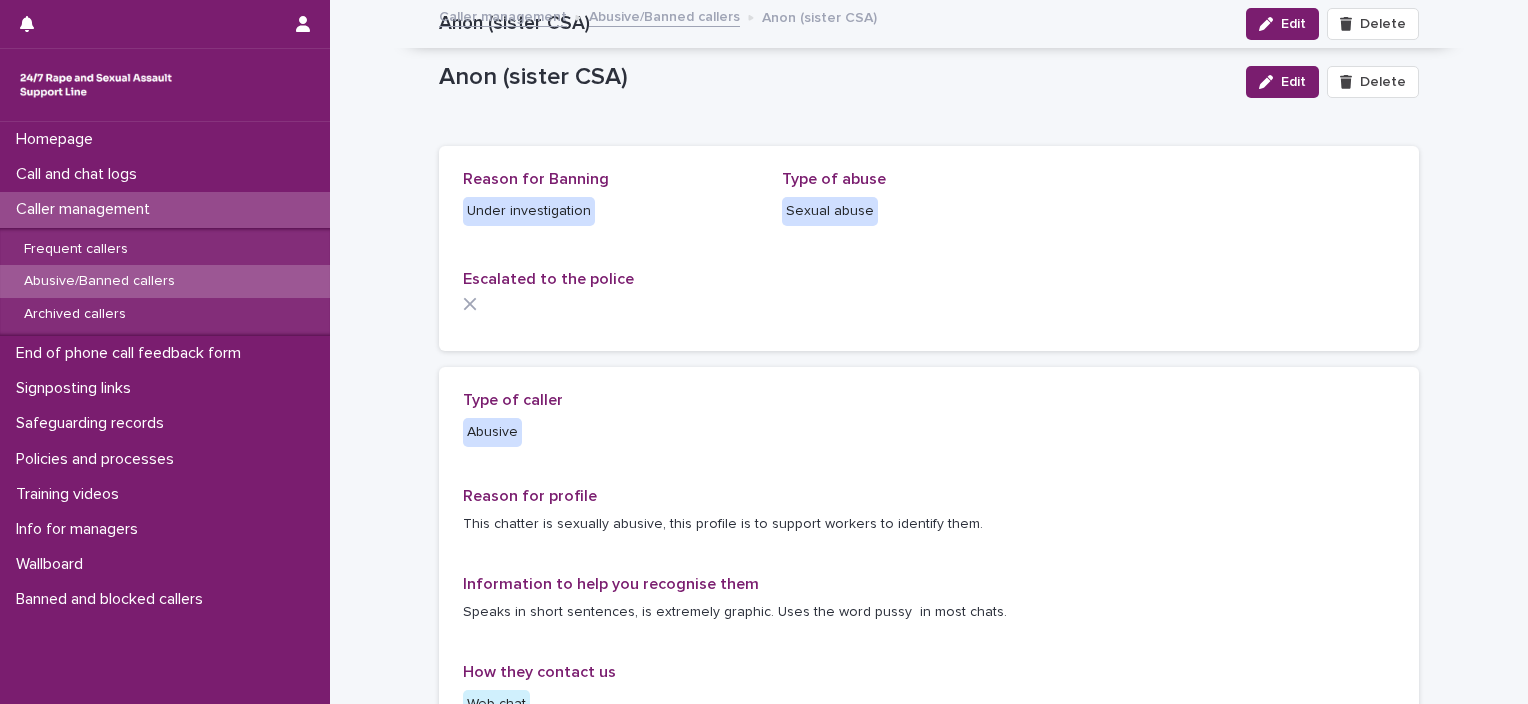 scroll, scrollTop: 0, scrollLeft: 0, axis: both 